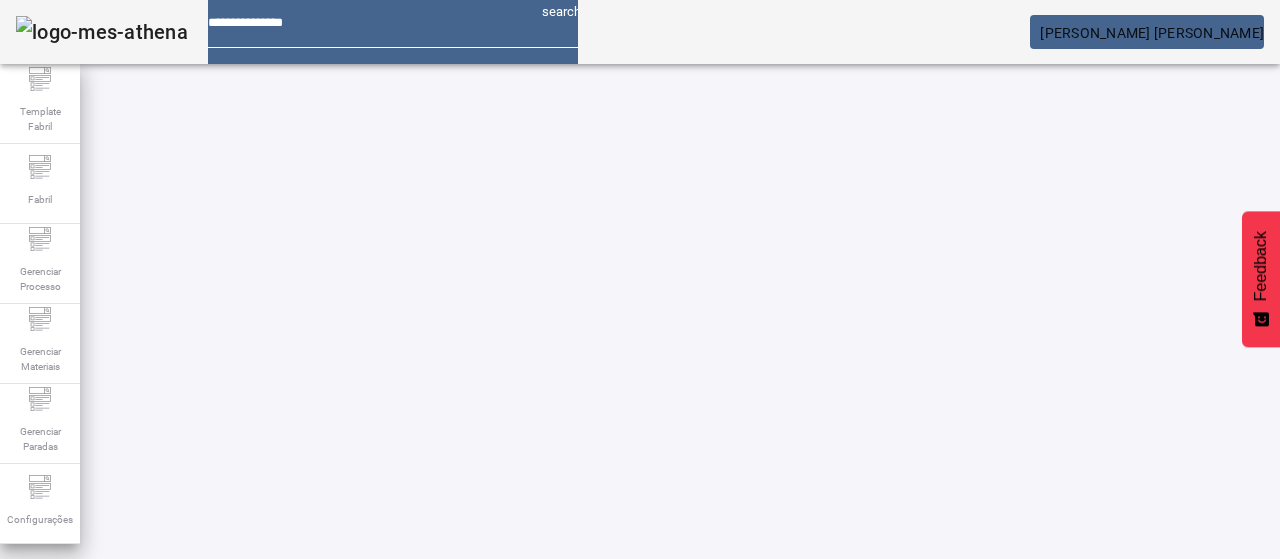 scroll, scrollTop: 0, scrollLeft: 0, axis: both 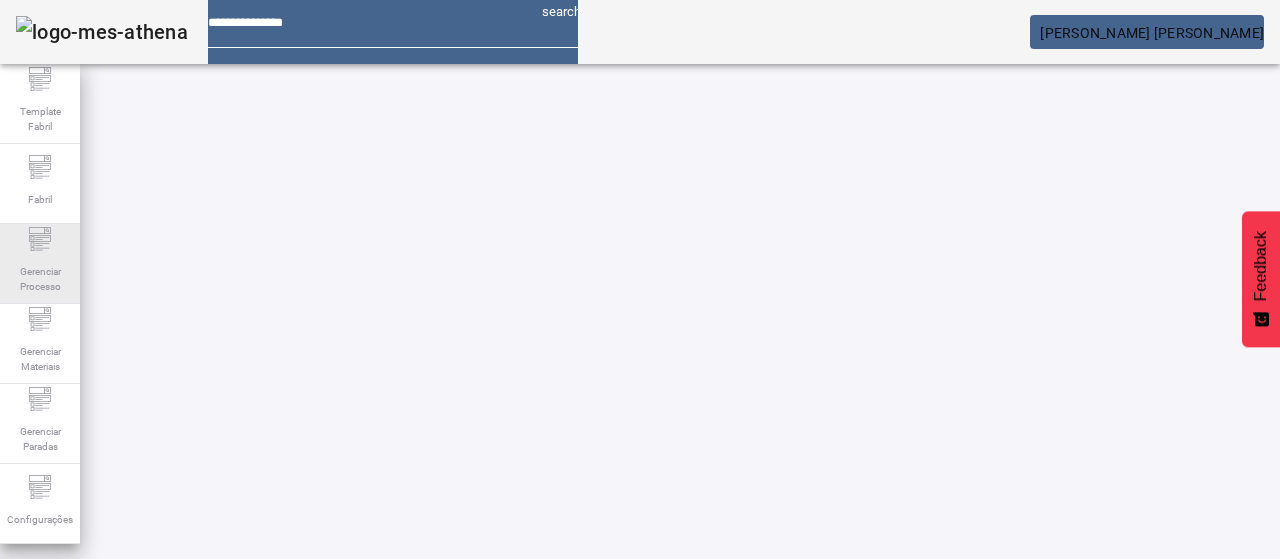 click on "Gerenciar Processo" 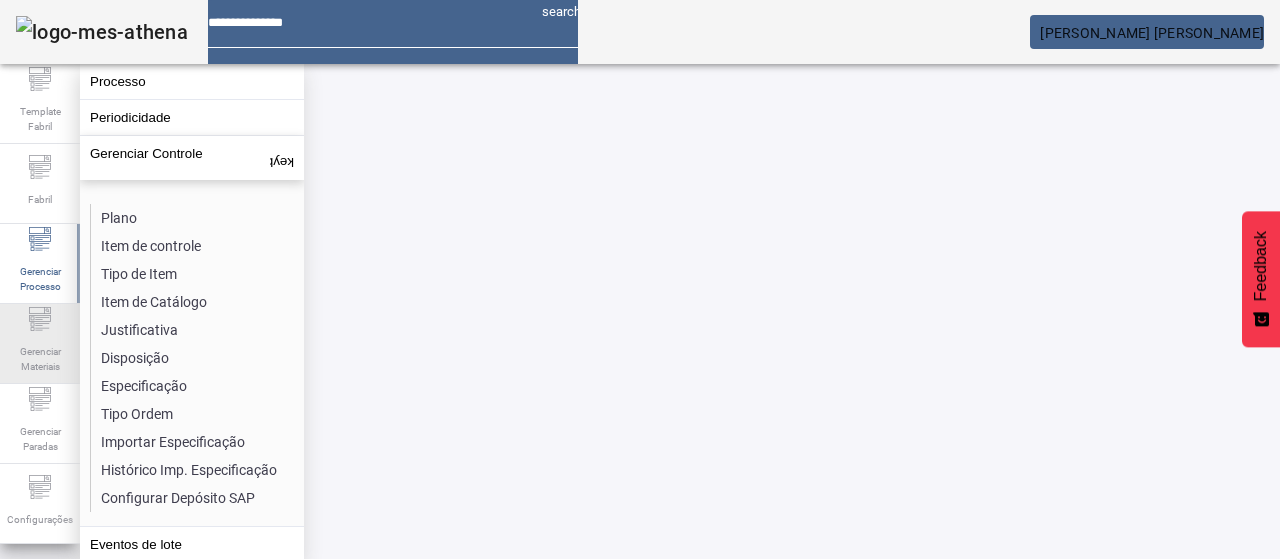 click 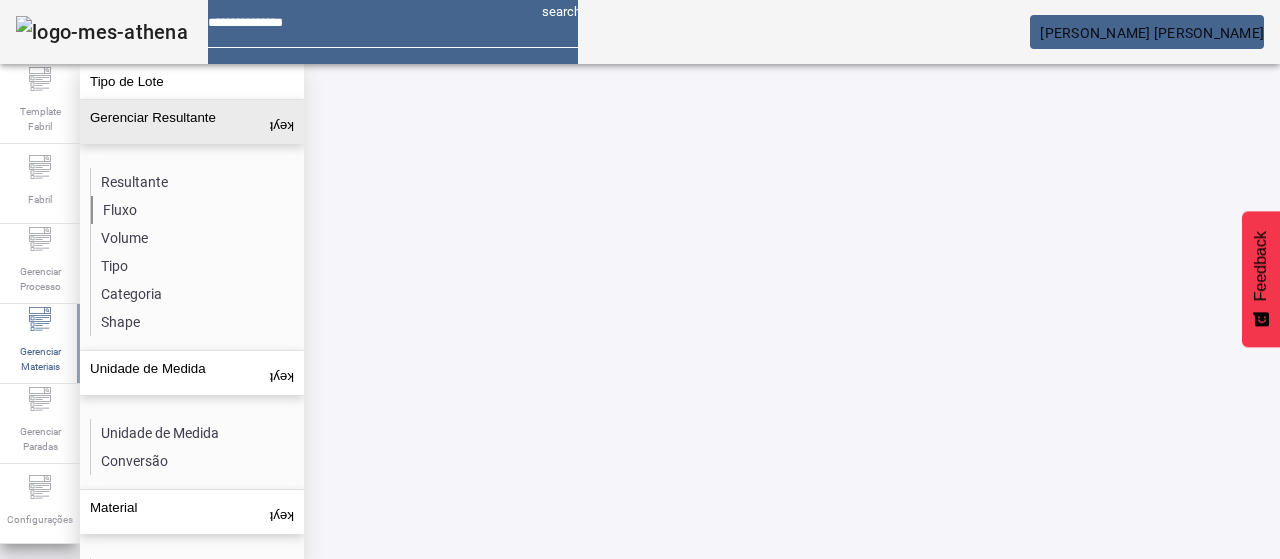 click on "Fluxo" 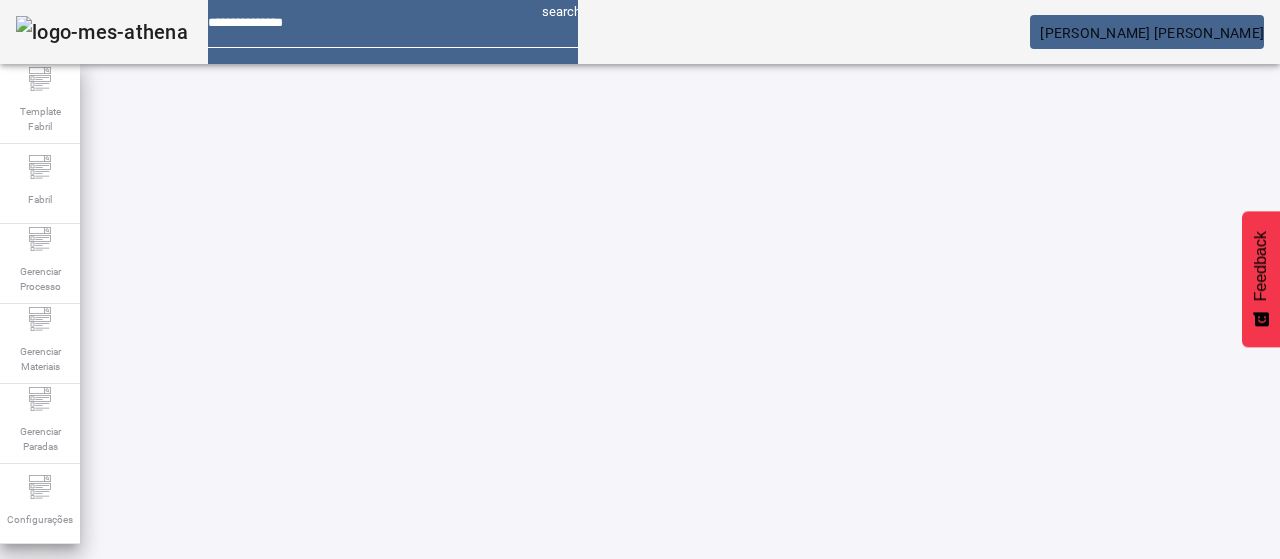 click 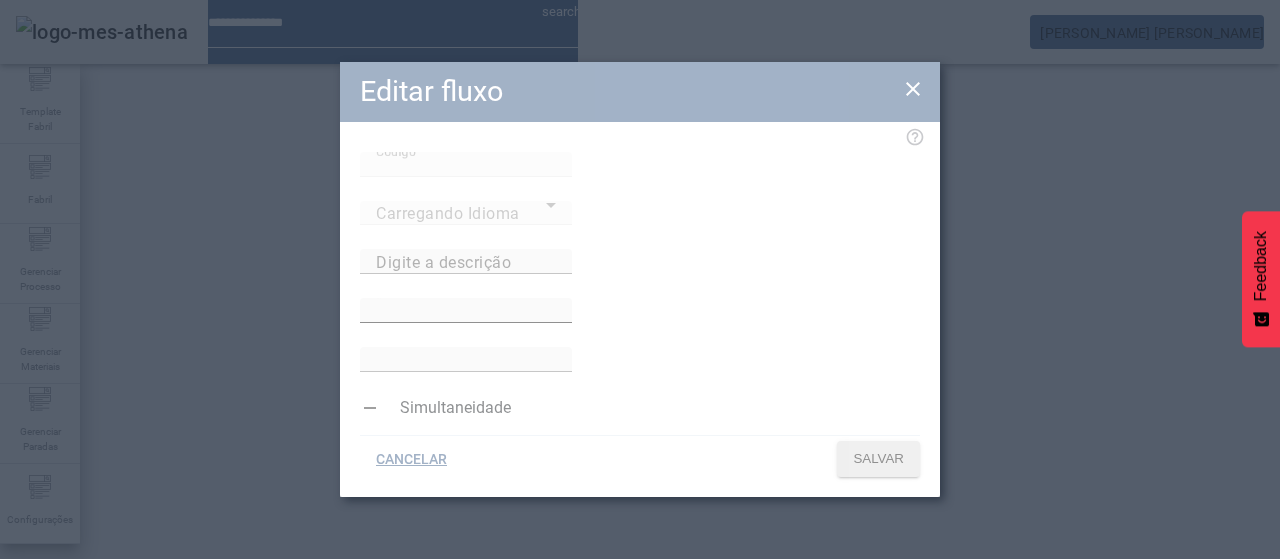 type on "**********" 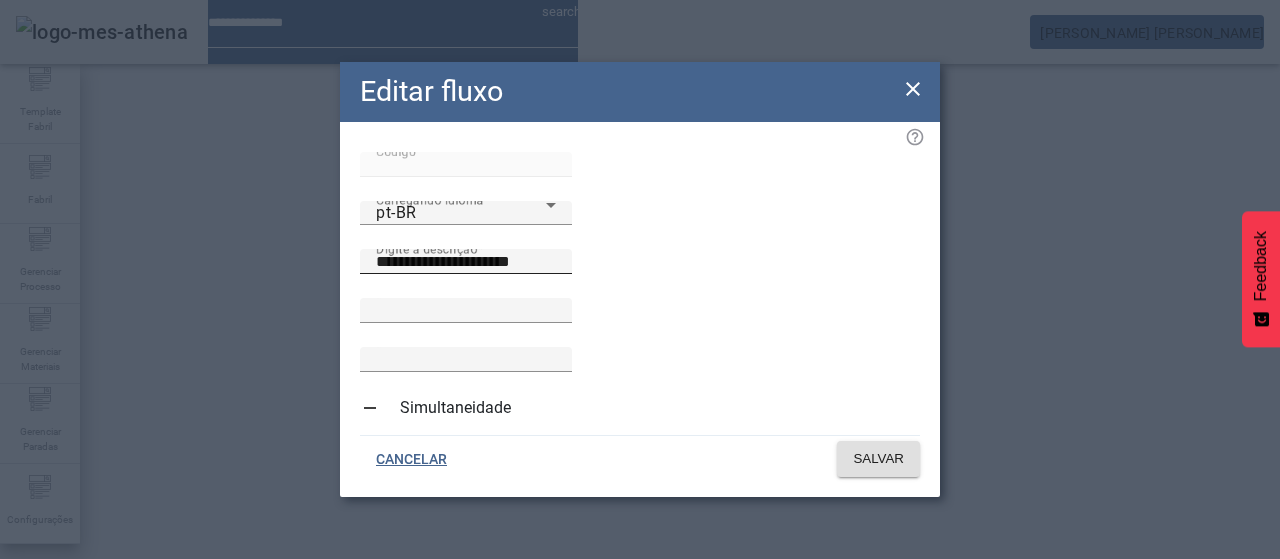 click on "**********" at bounding box center [466, 262] 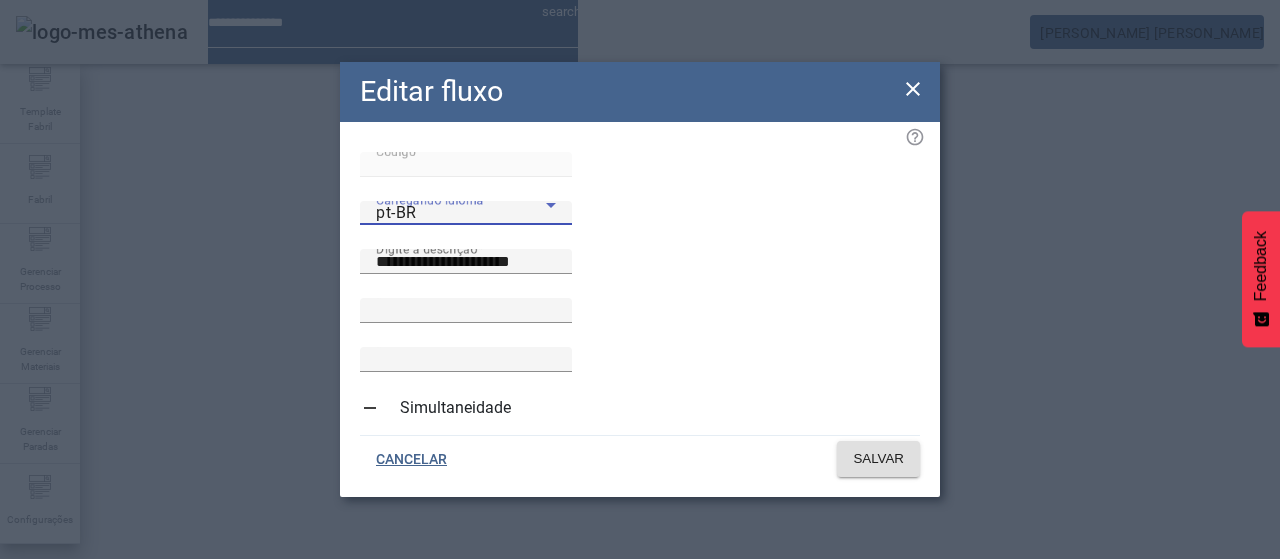 click on "pt-BR" at bounding box center [461, 213] 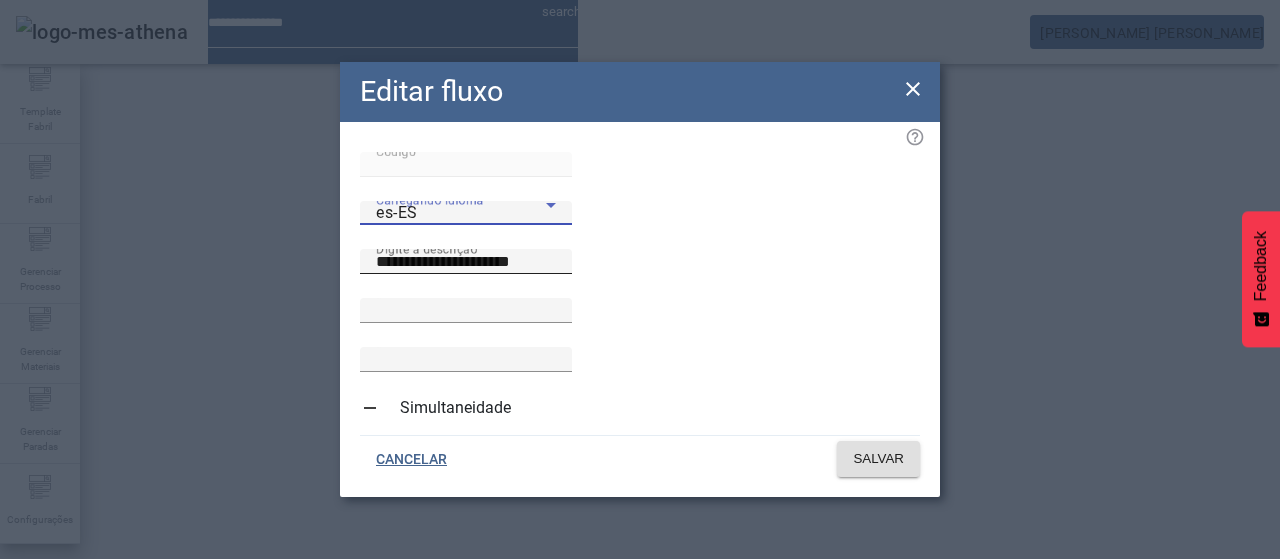 click on "**********" at bounding box center [466, 262] 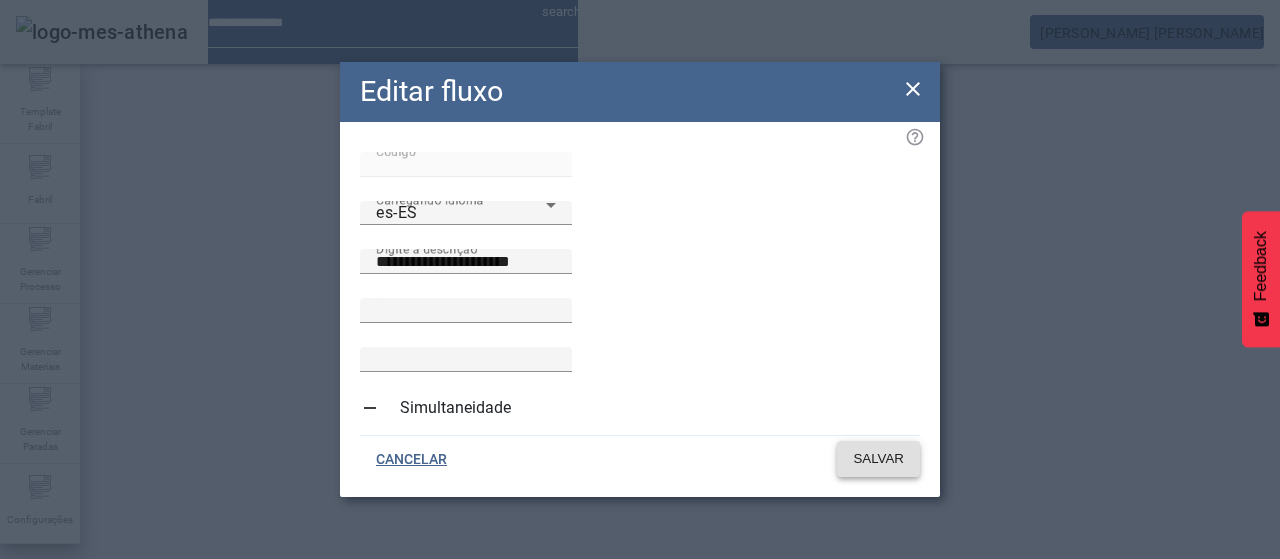 click 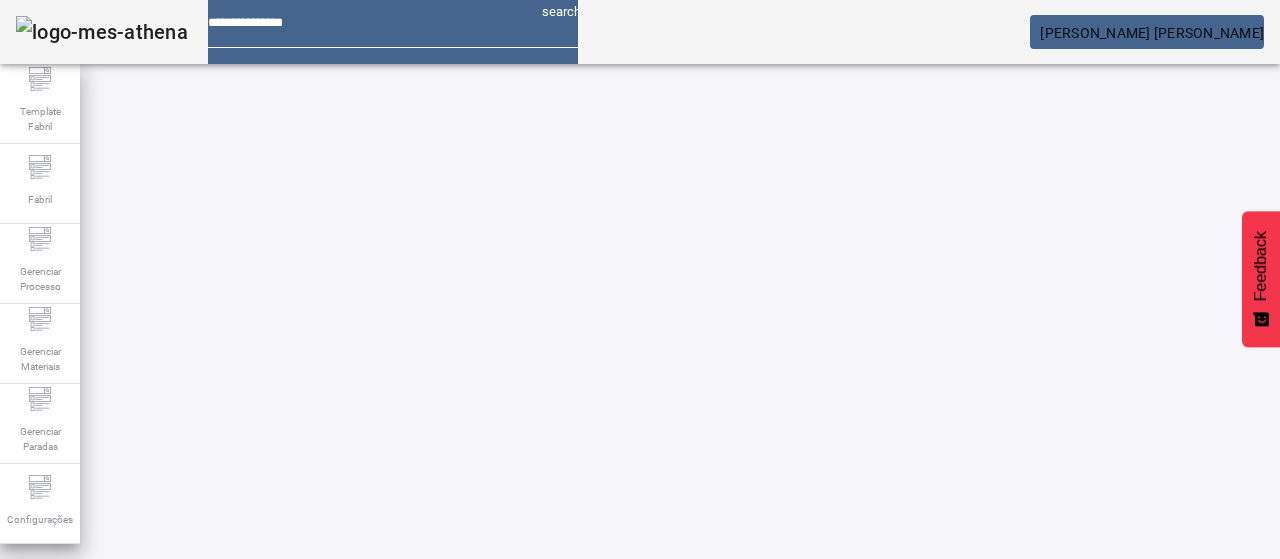 click on "EDITAR" at bounding box center (652, 828) 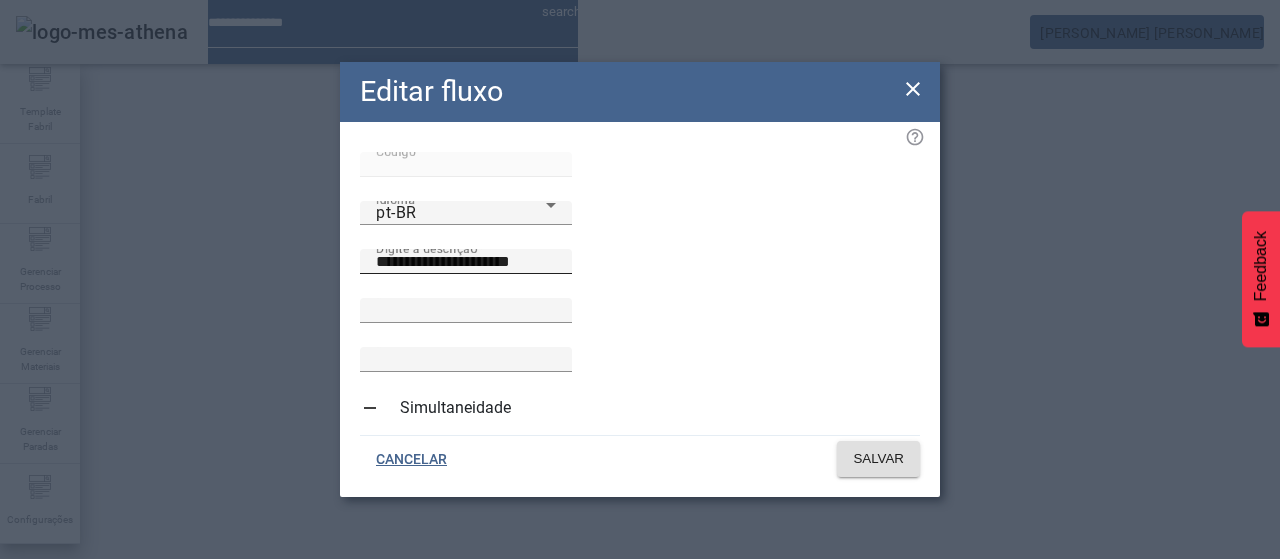 click on "**********" 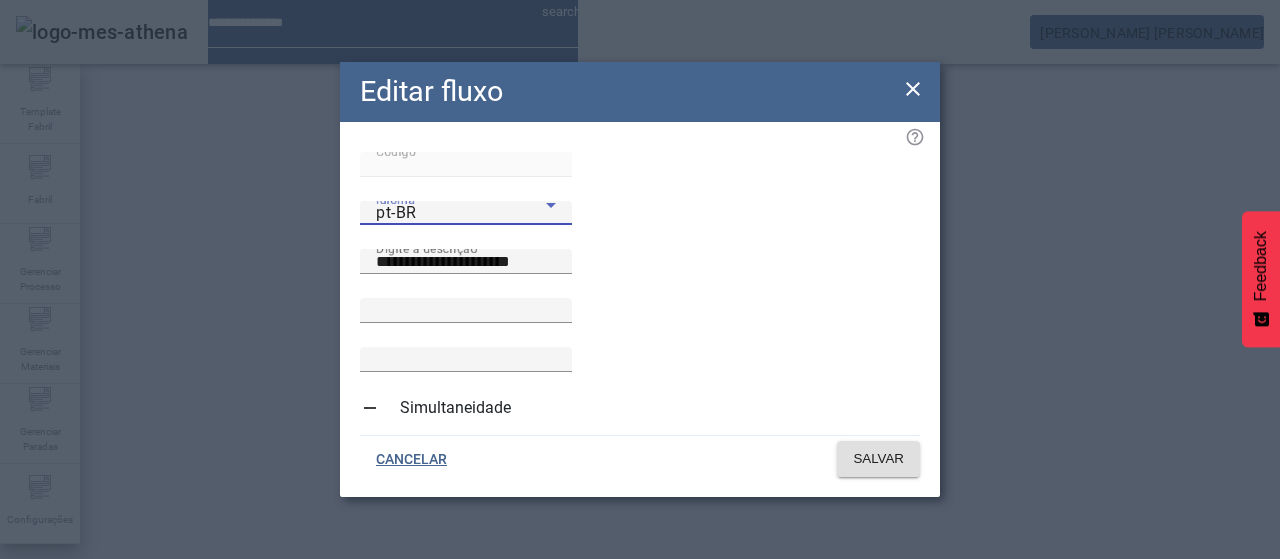 click on "pt-BR" at bounding box center (461, 213) 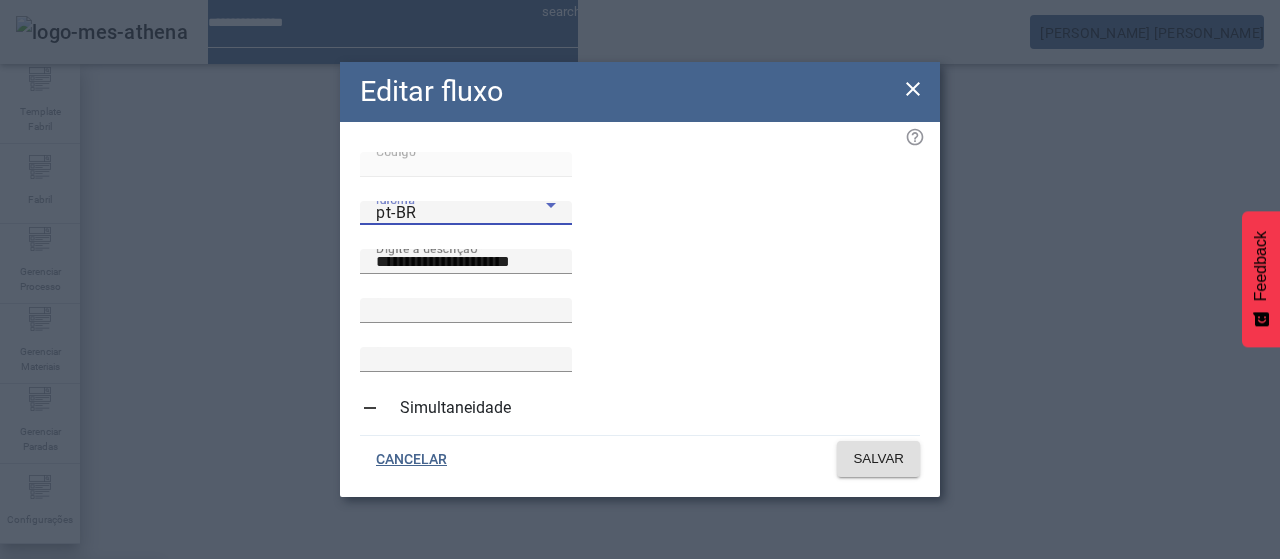 click on "es-ES" at bounding box center (81, 687) 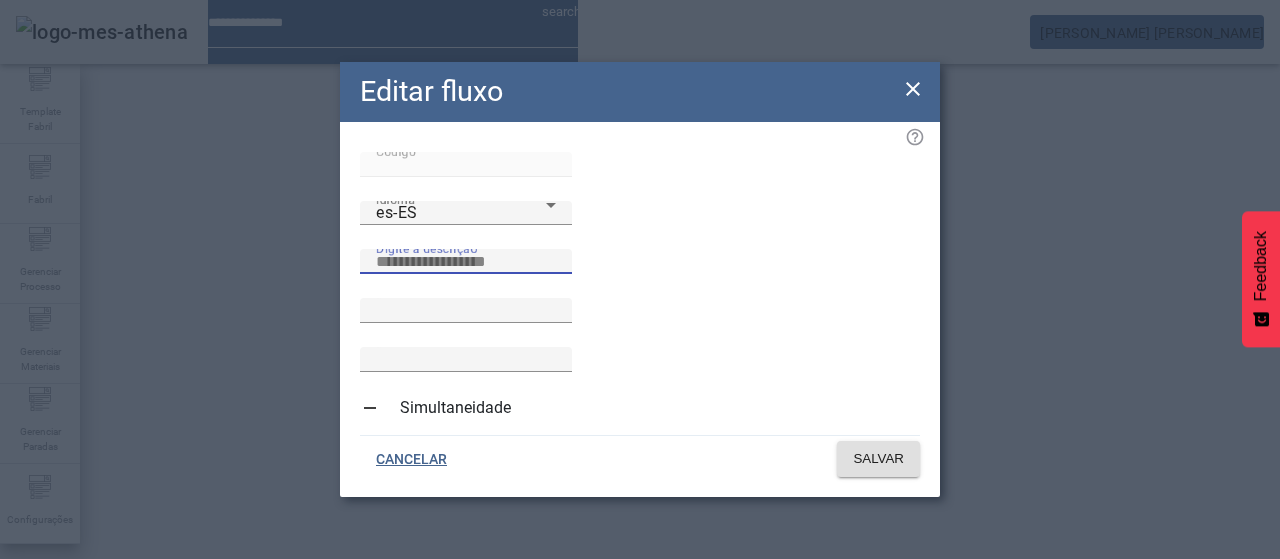 click on "Digite a descrição" at bounding box center [466, 262] 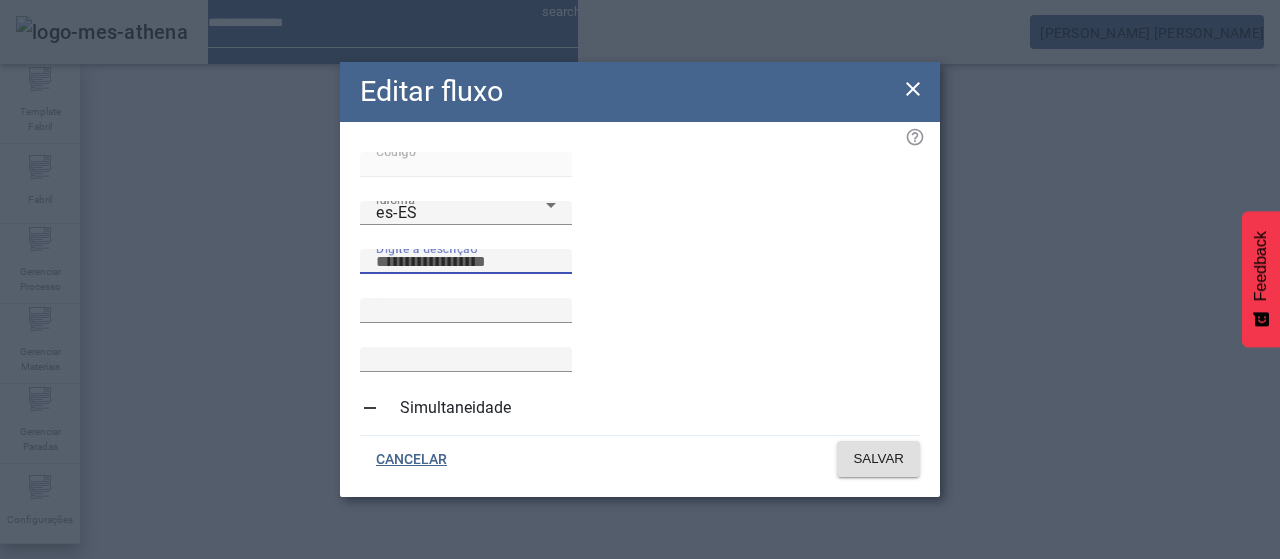 paste on "**********" 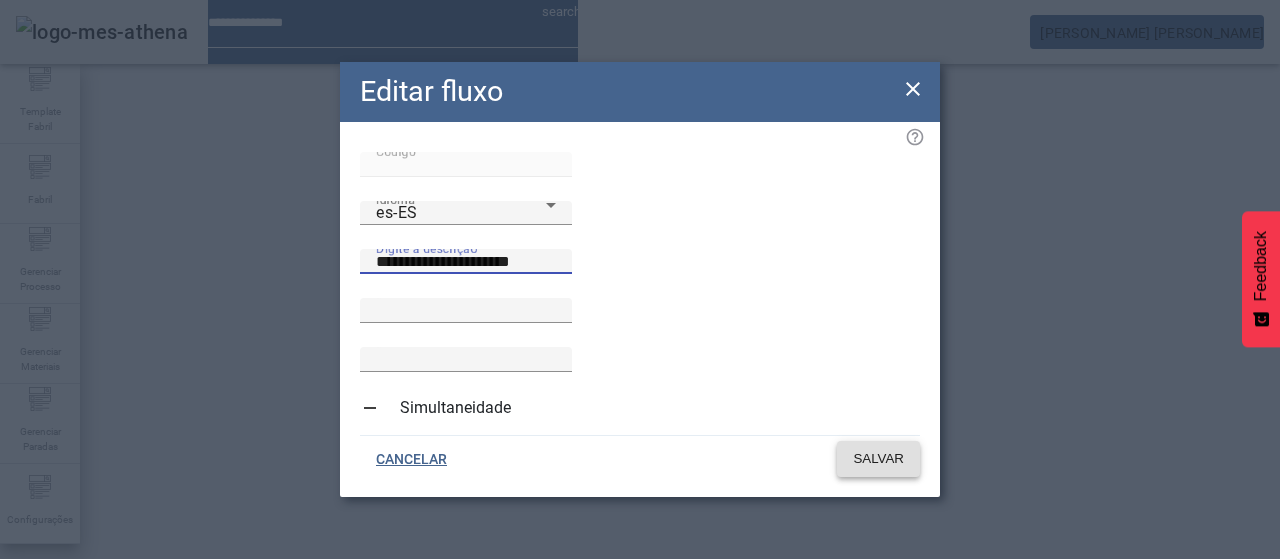 type on "**********" 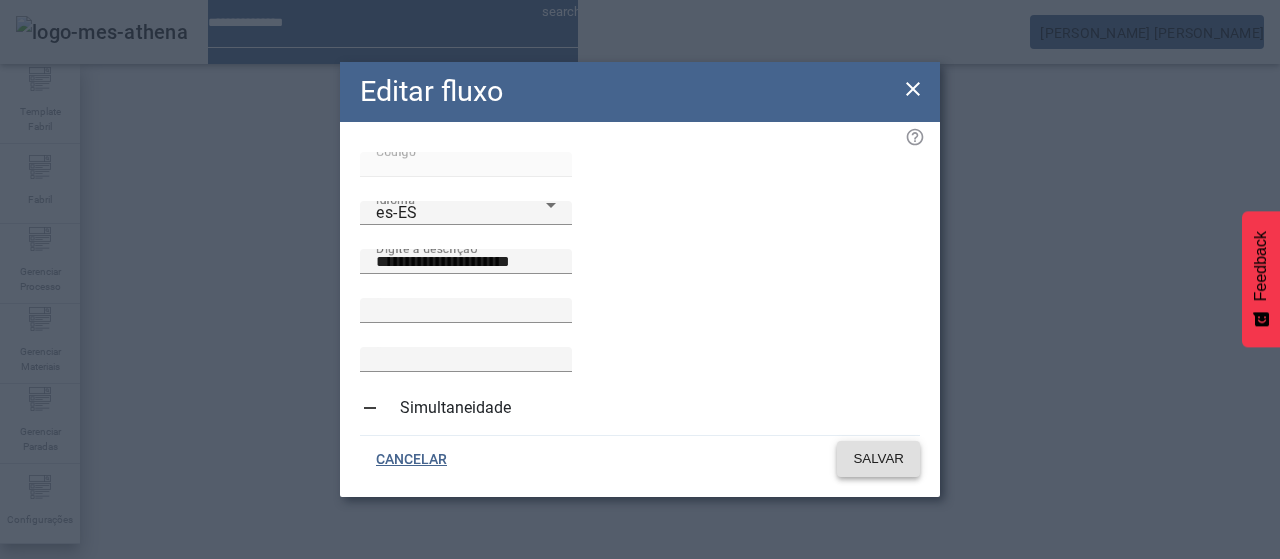 click 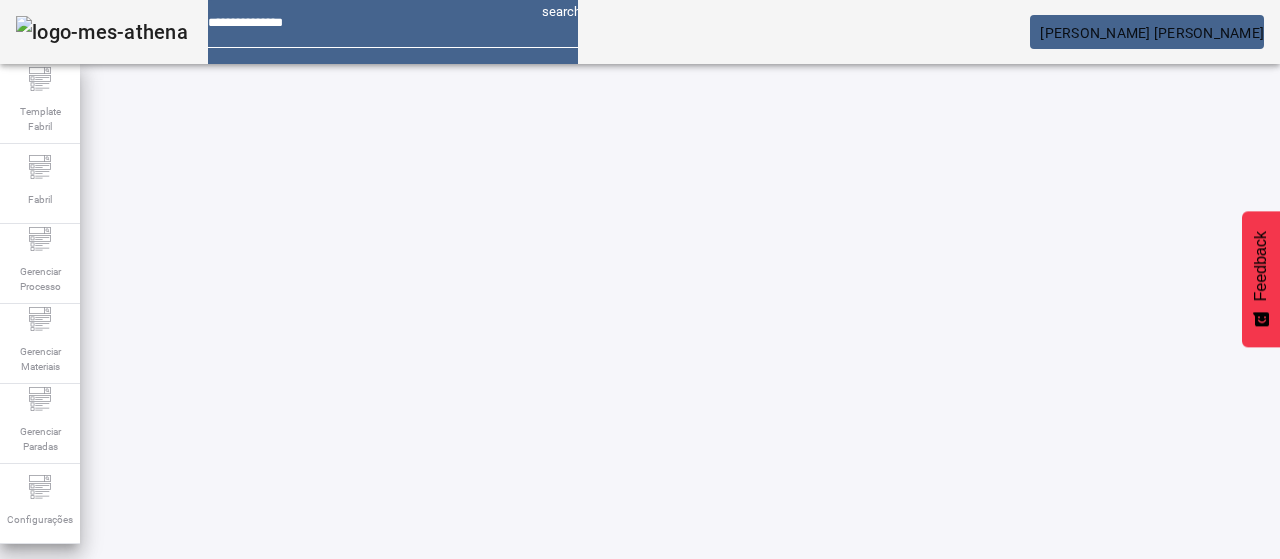click on "EDITAR" at bounding box center [950, 828] 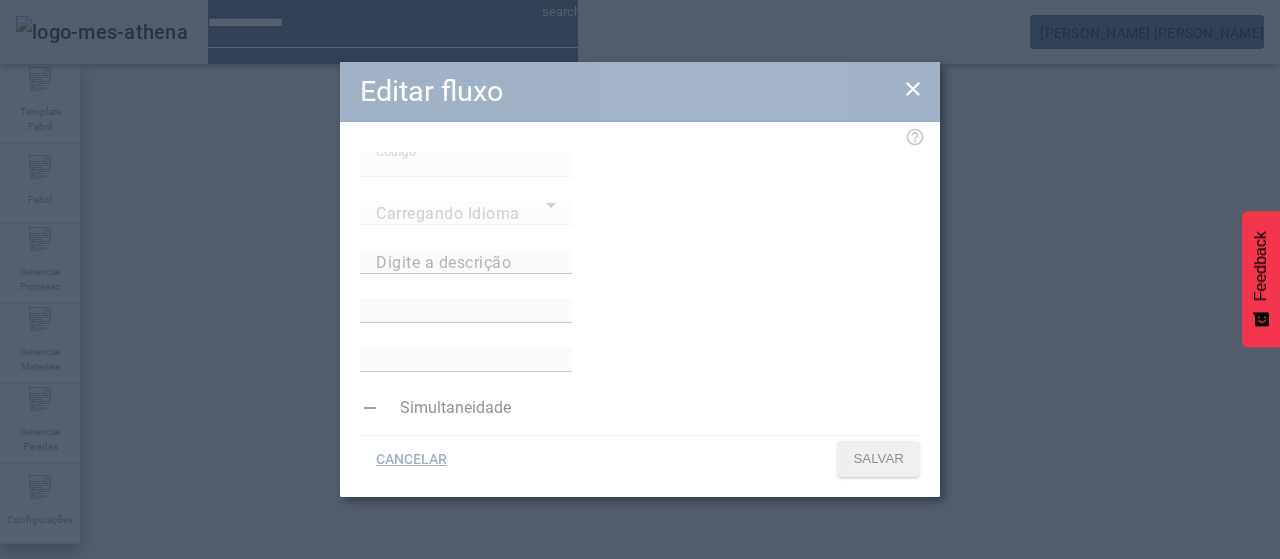 type on "**********" 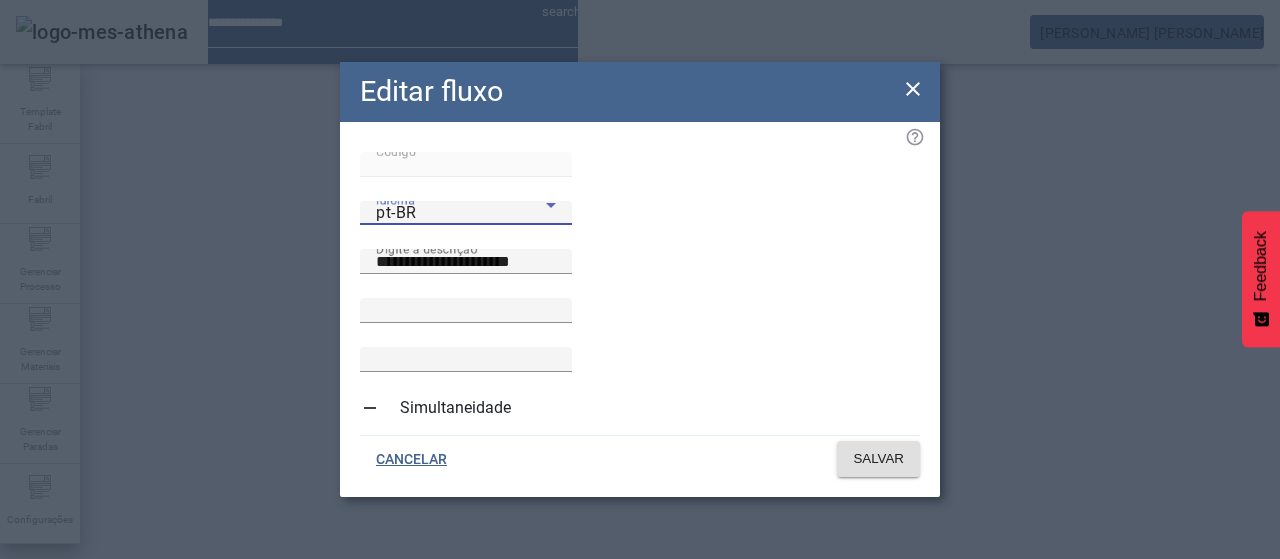 click on "pt-BR" at bounding box center (461, 213) 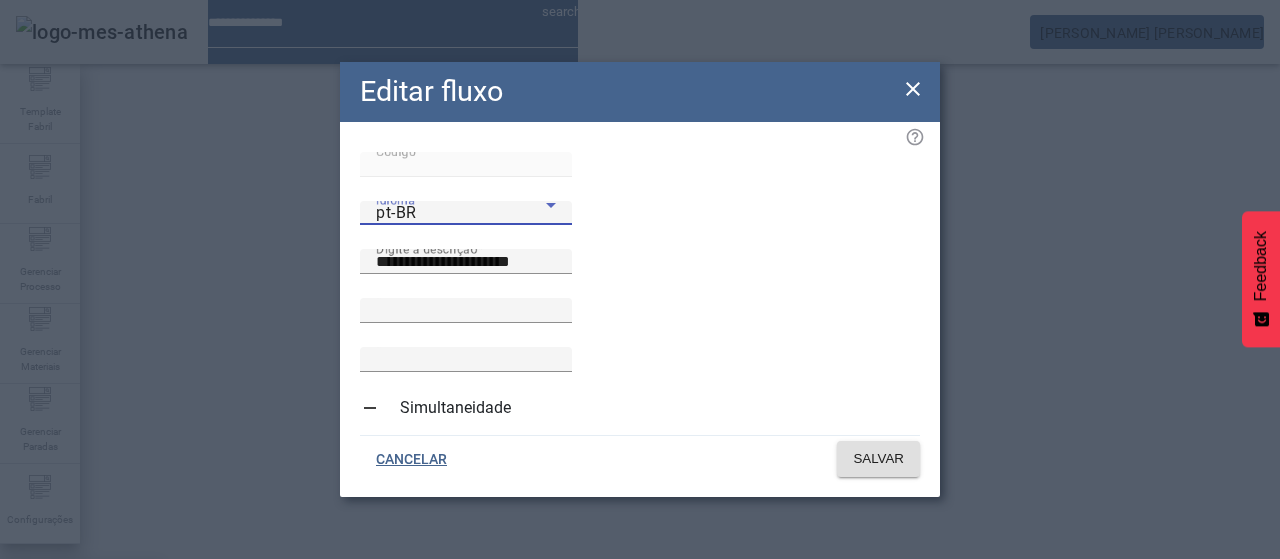 click at bounding box center [640, 559] 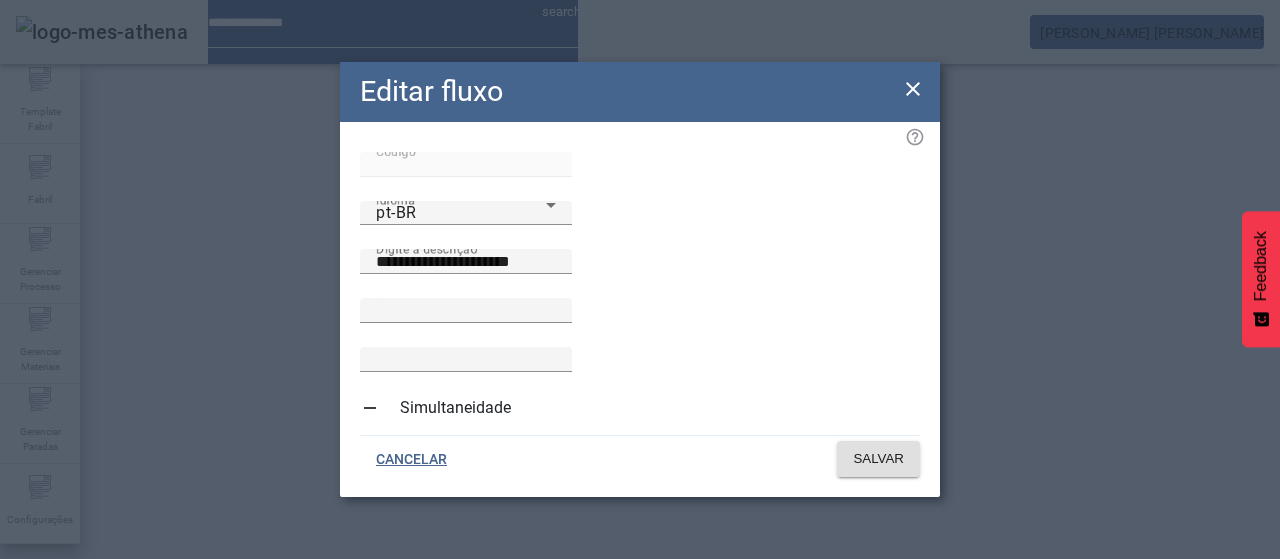 click on "**********" 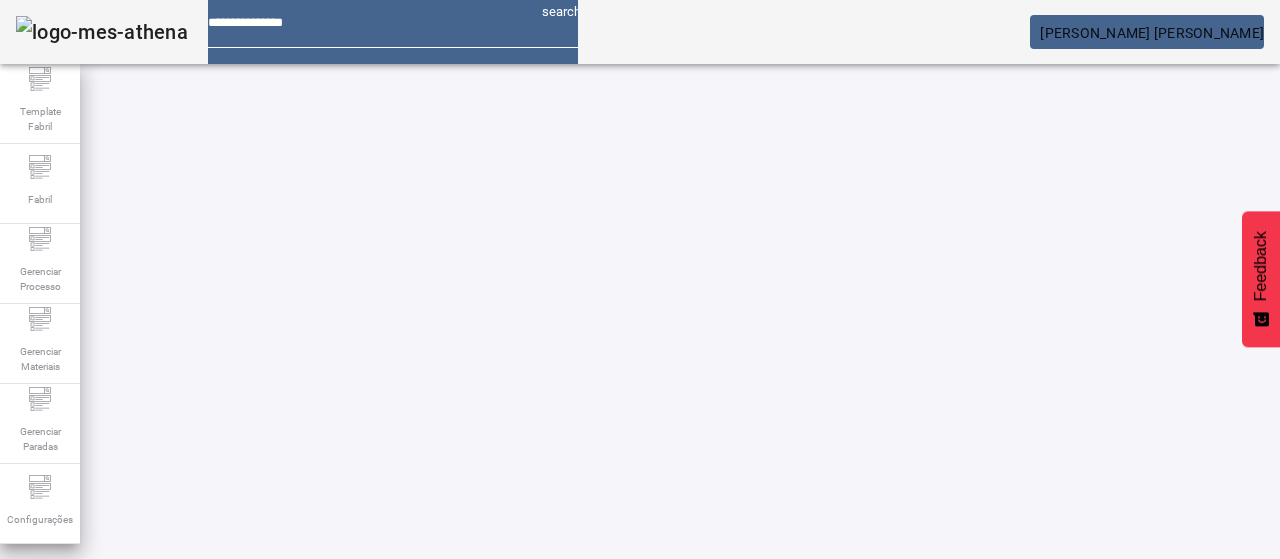 click on "EDITAR" at bounding box center (54, 978) 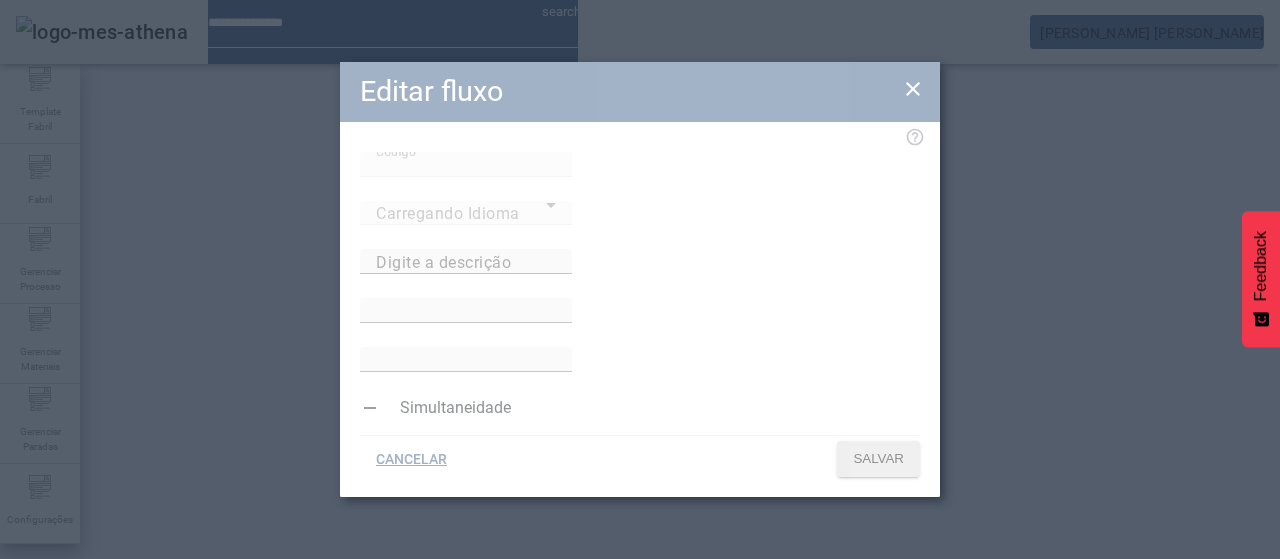 type on "**********" 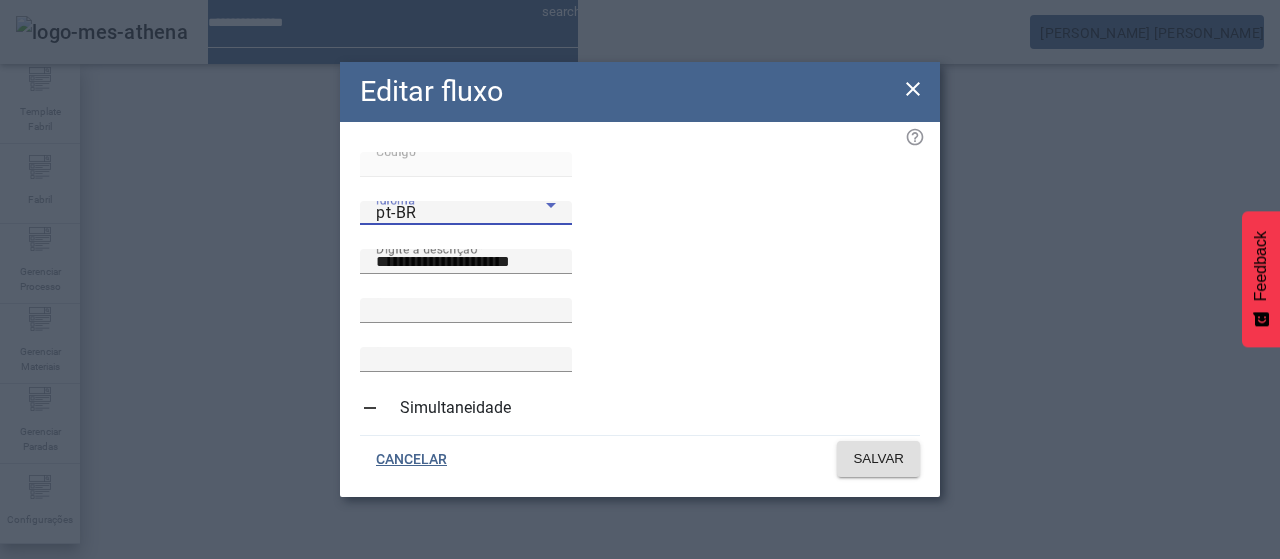 click on "pt-BR" at bounding box center [461, 213] 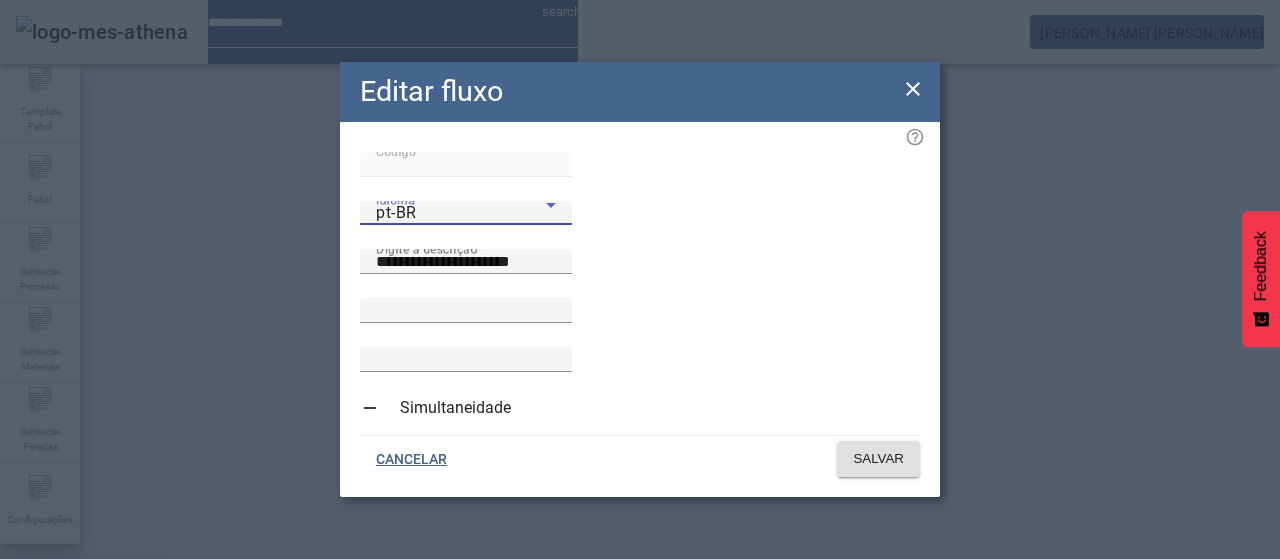 click at bounding box center [640, 559] 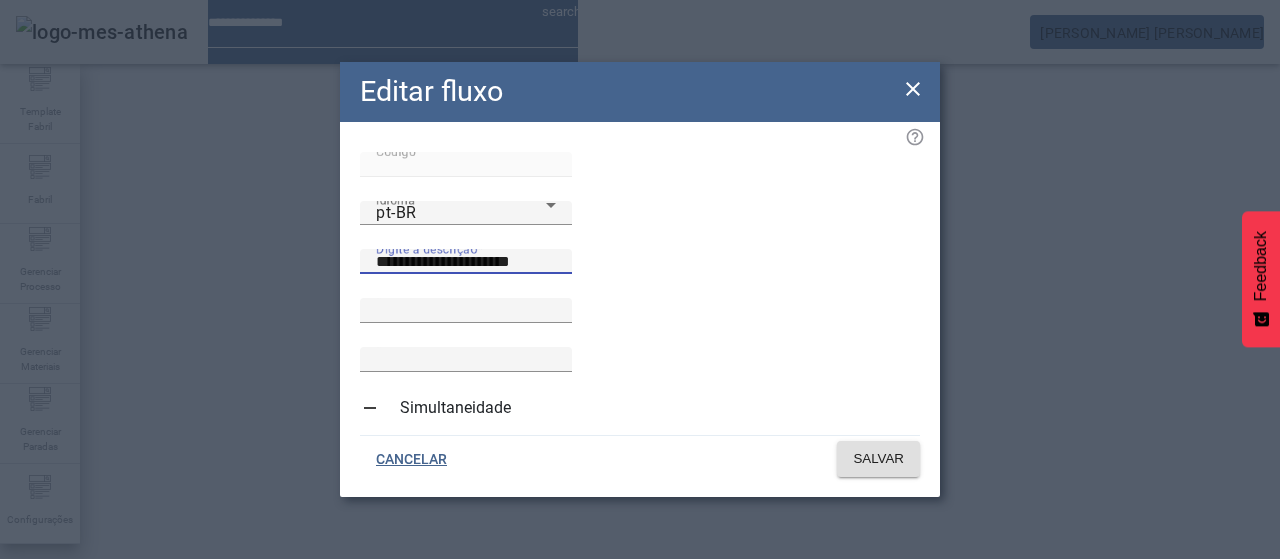 click on "**********" at bounding box center [466, 262] 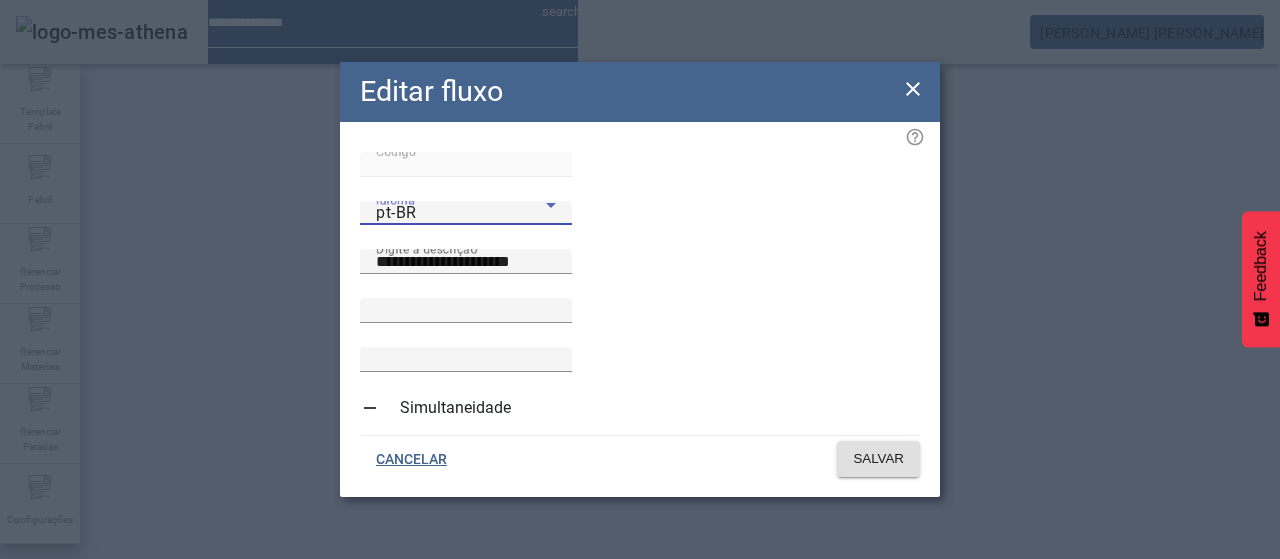 click on "pt-BR" at bounding box center [461, 213] 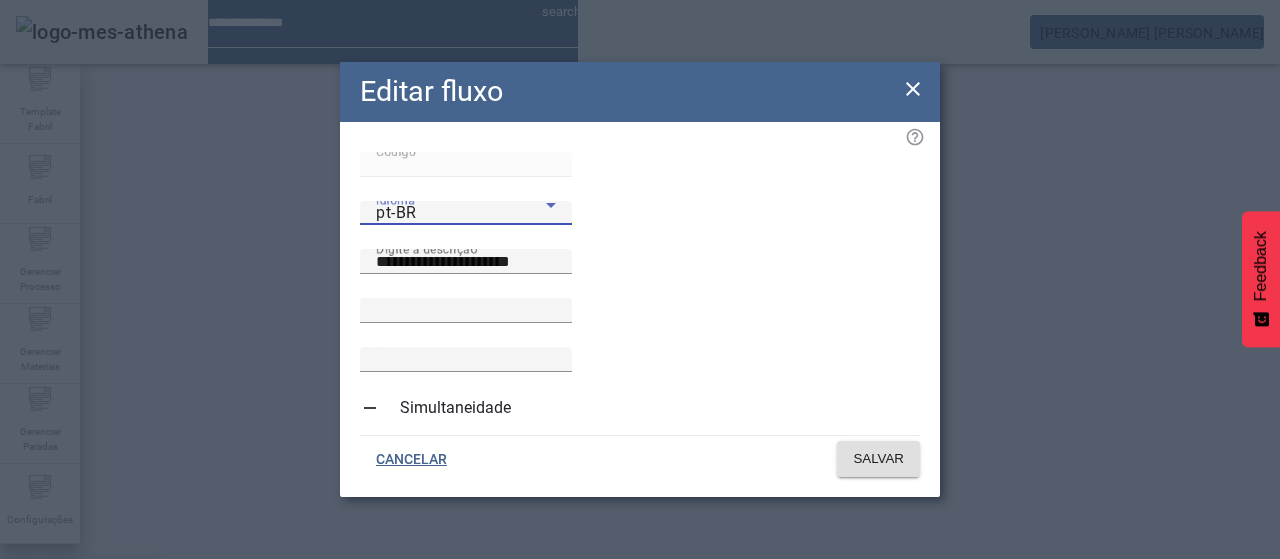 click on "es-ES" at bounding box center [81, 687] 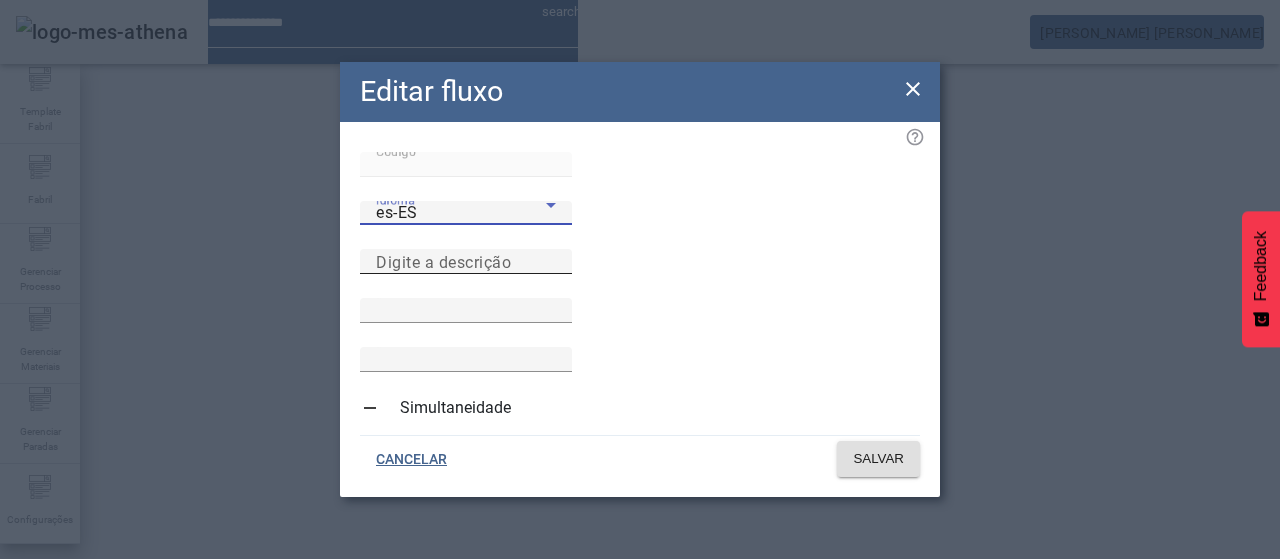 click on "Digite a descrição" at bounding box center [443, 261] 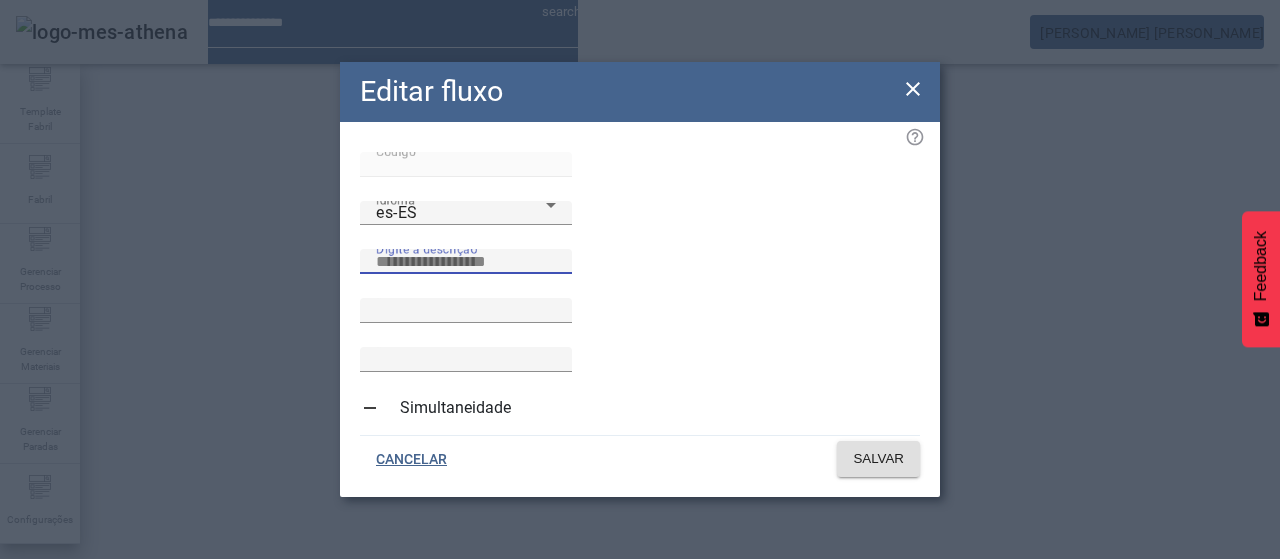 paste on "**********" 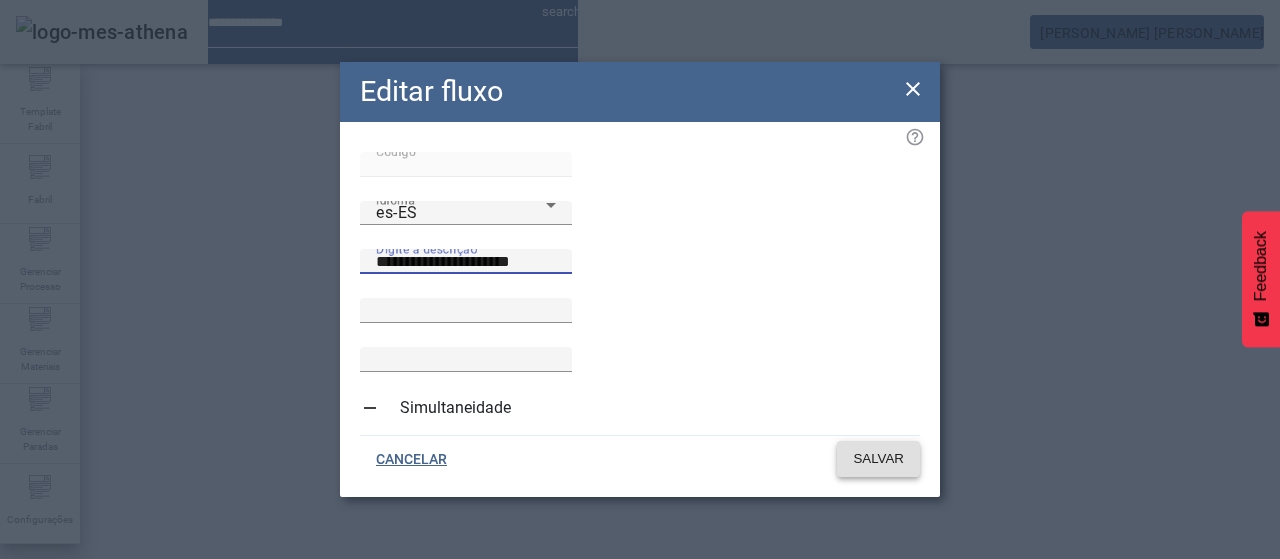 type on "**********" 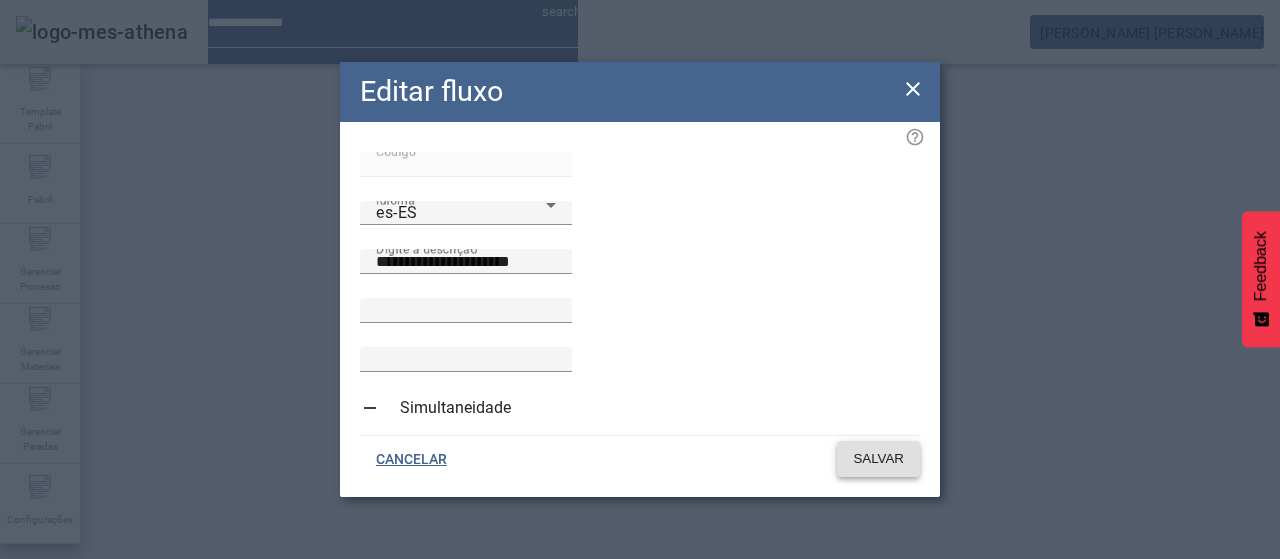 click on "SALVAR" 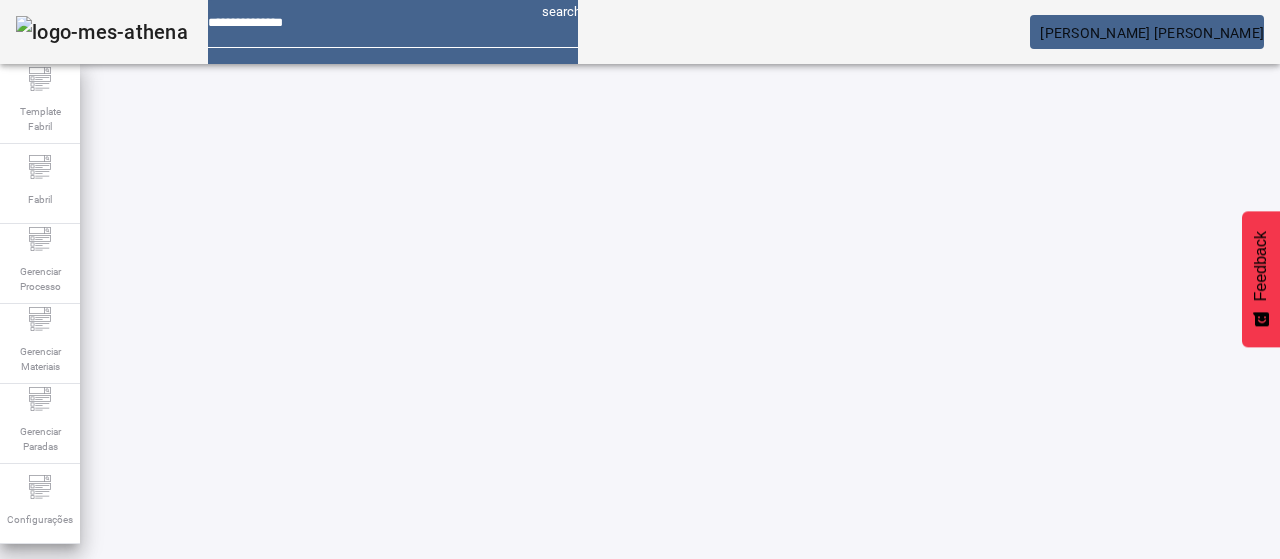 click at bounding box center [353, 978] 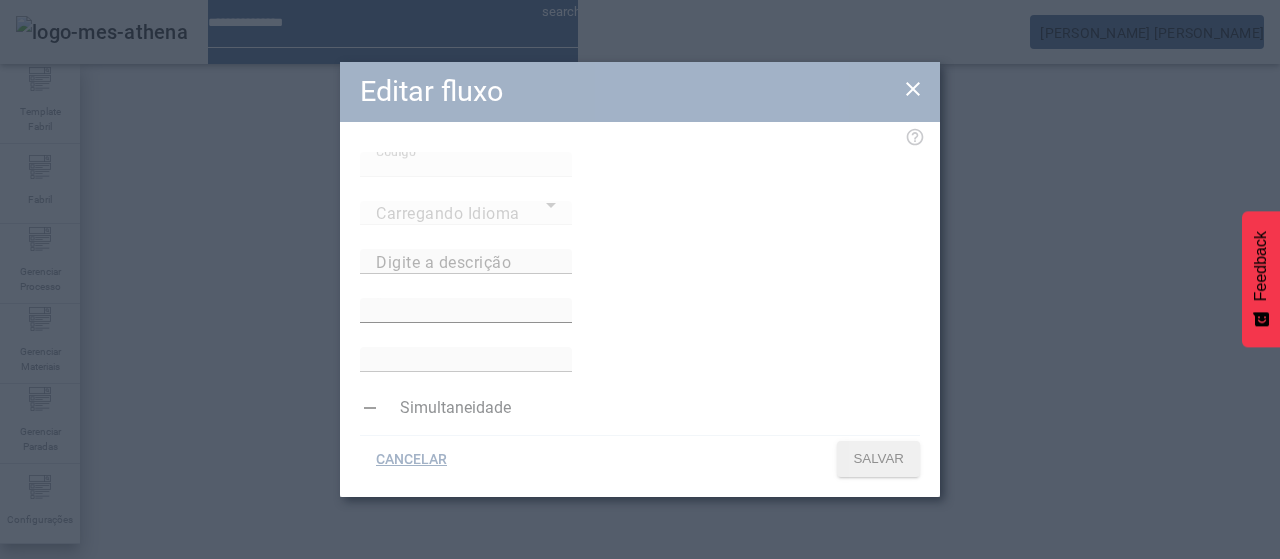 type on "**********" 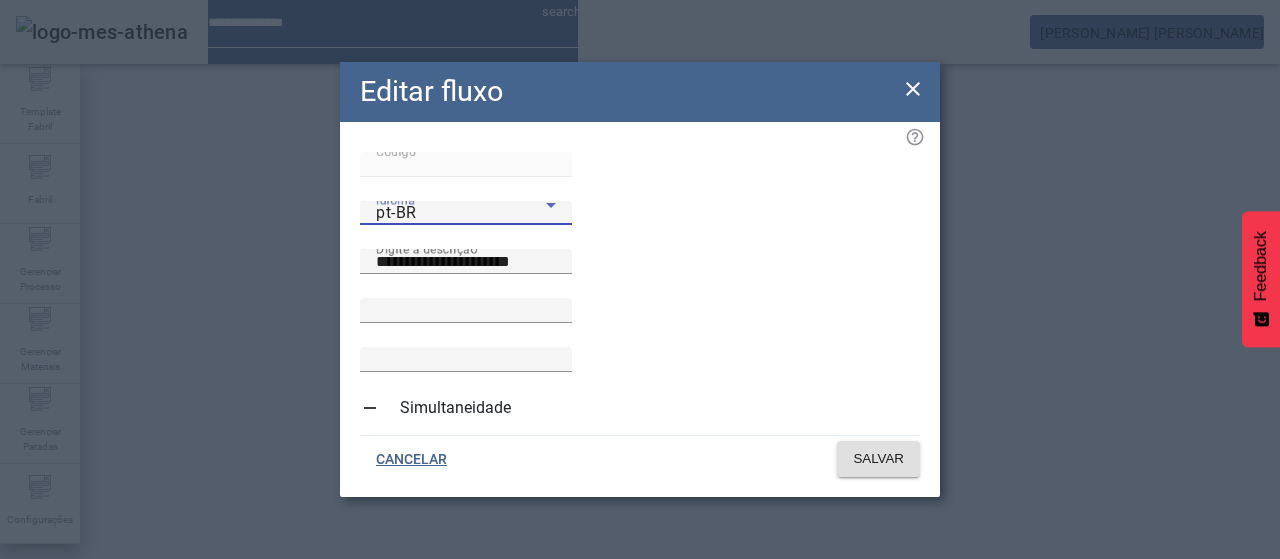 click on "pt-BR" at bounding box center [461, 213] 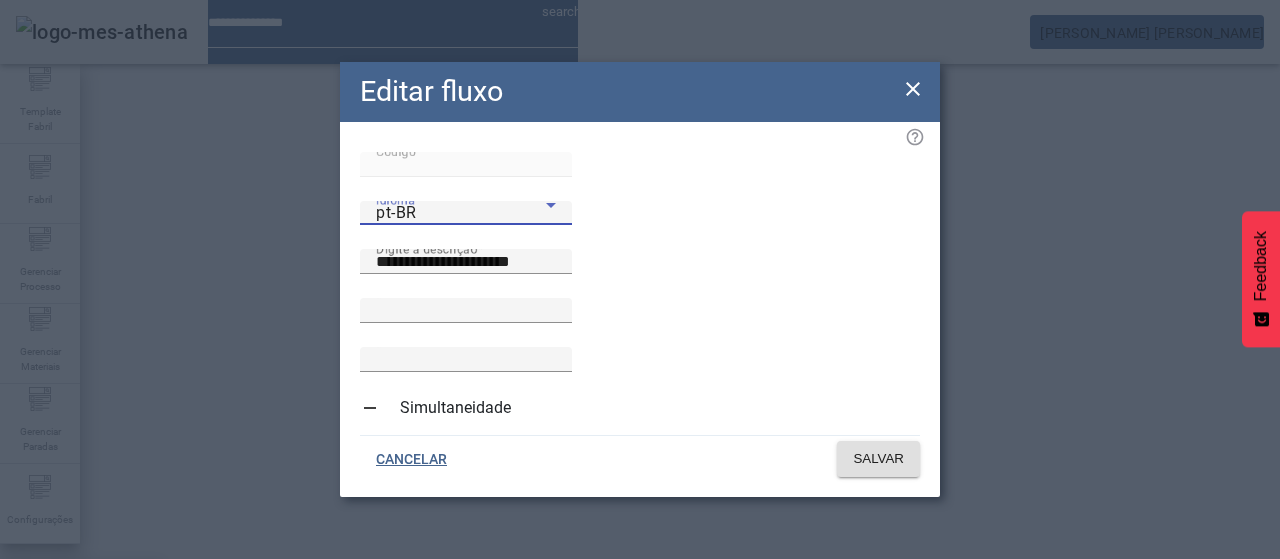 click at bounding box center (640, 559) 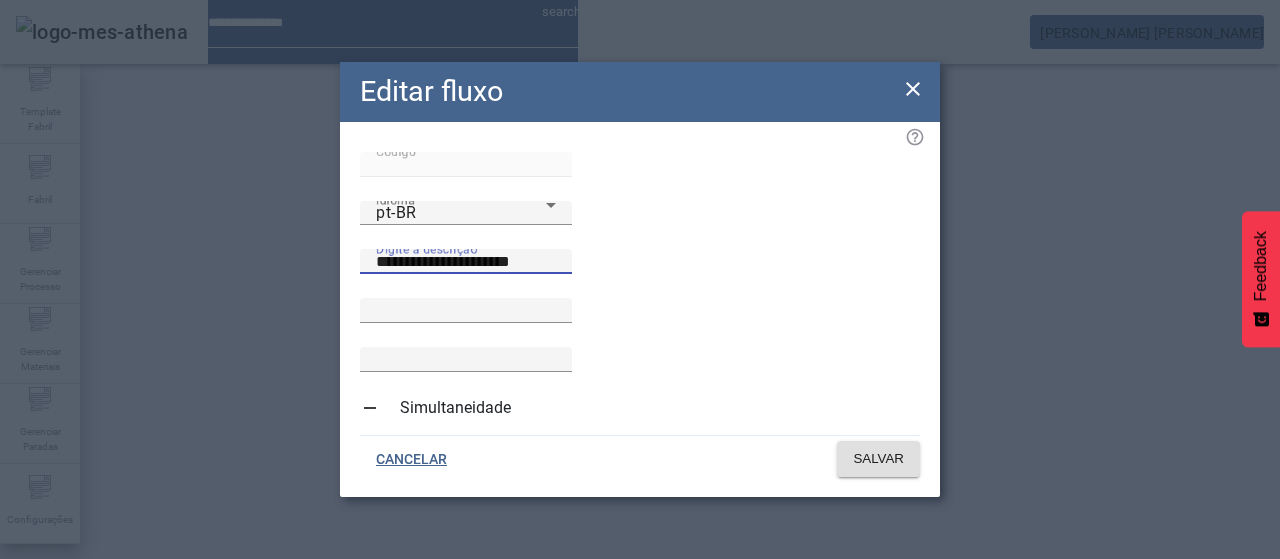click on "**********" at bounding box center [466, 262] 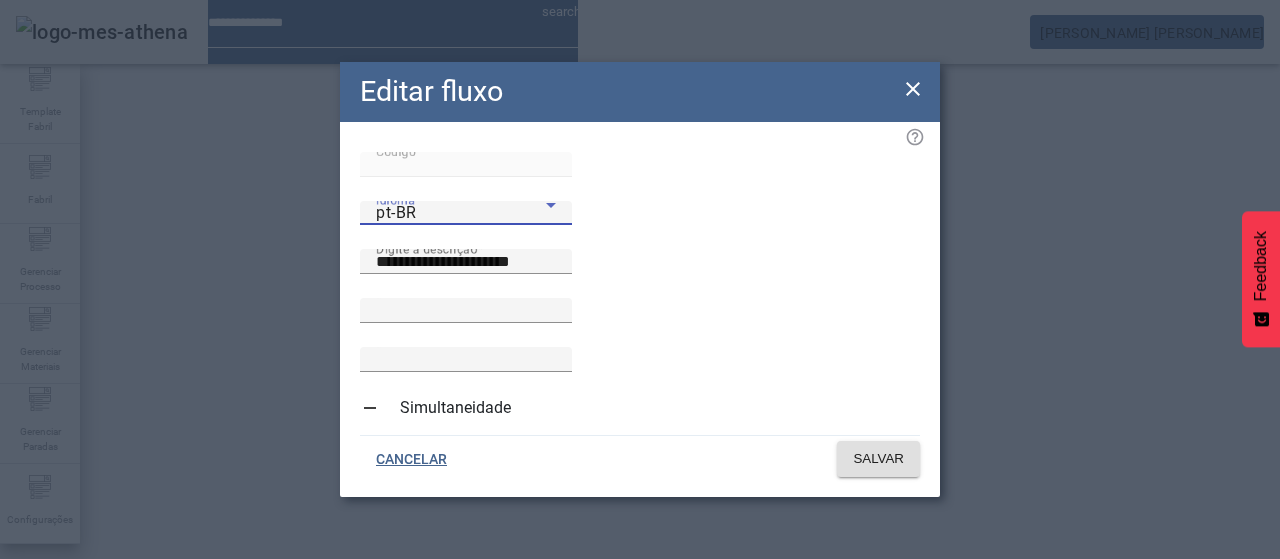click on "pt-BR" at bounding box center [461, 213] 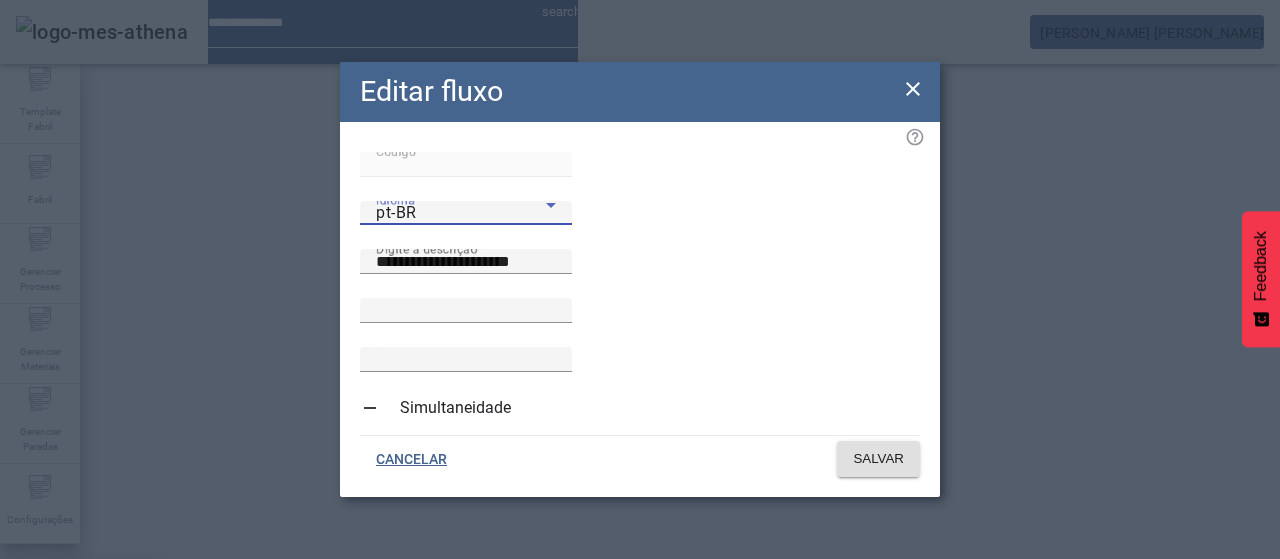 click on "es-ES" at bounding box center [81, 687] 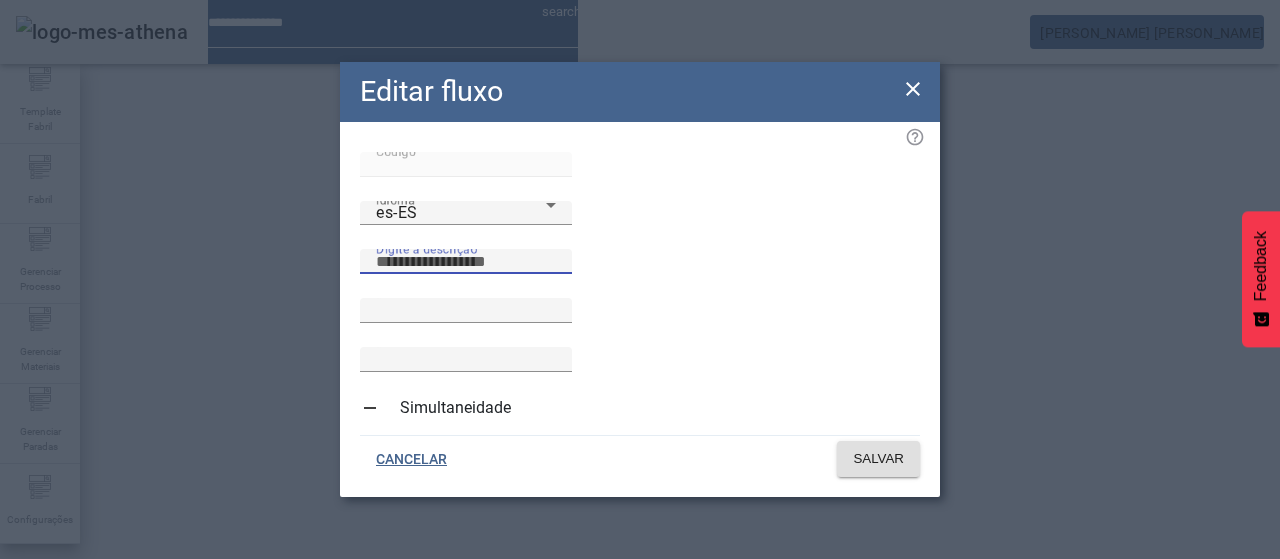 click on "Digite a descrição" at bounding box center (466, 262) 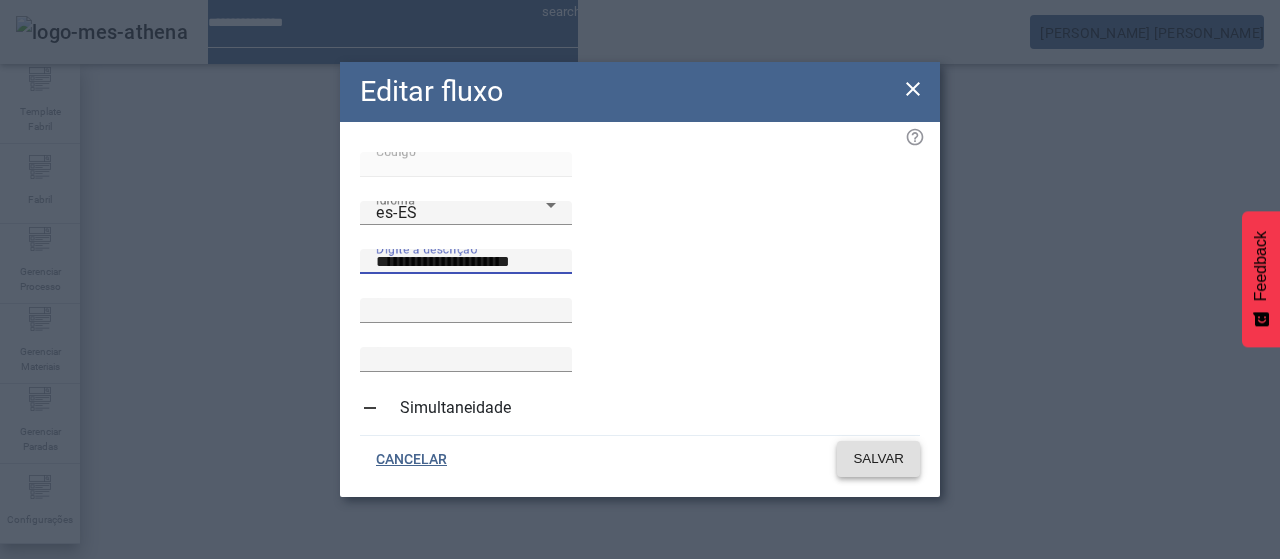 type on "**********" 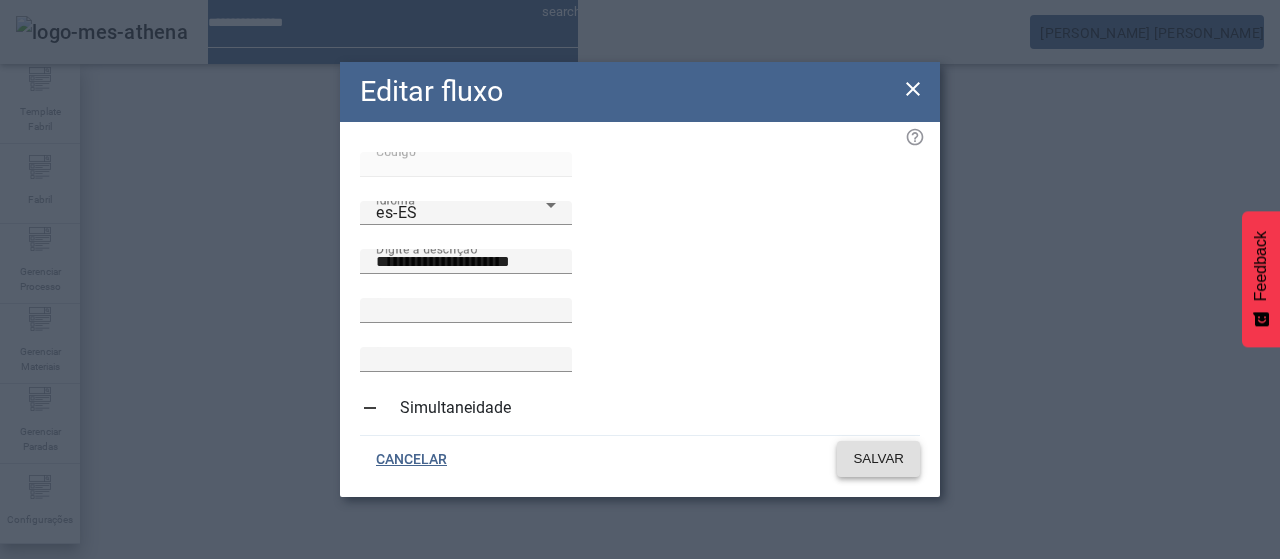 click on "SALVAR" 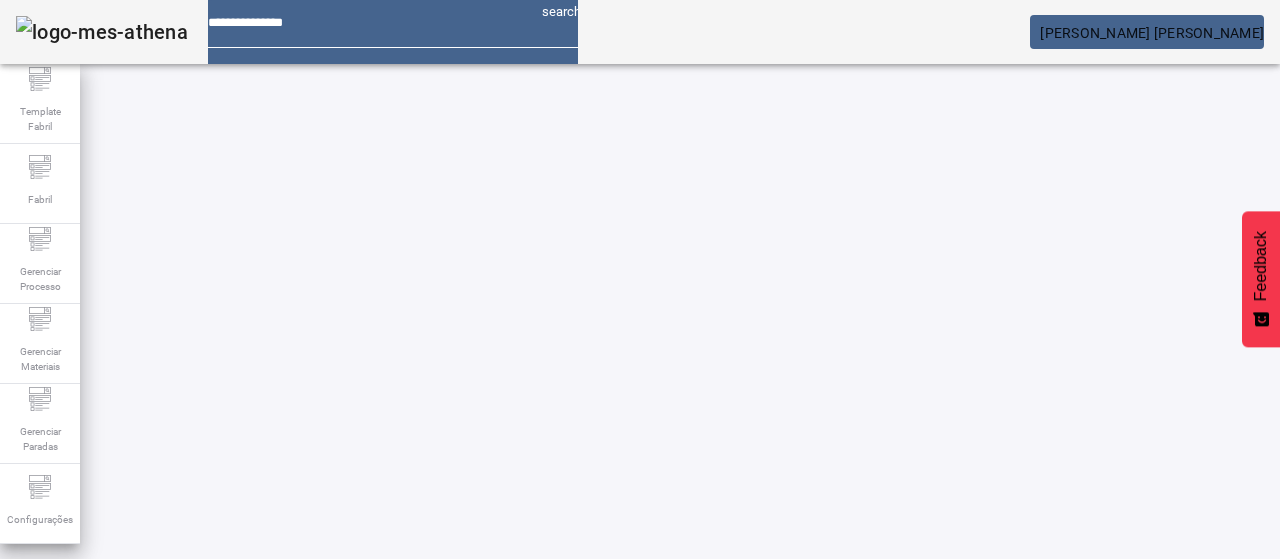 scroll, scrollTop: 147, scrollLeft: 0, axis: vertical 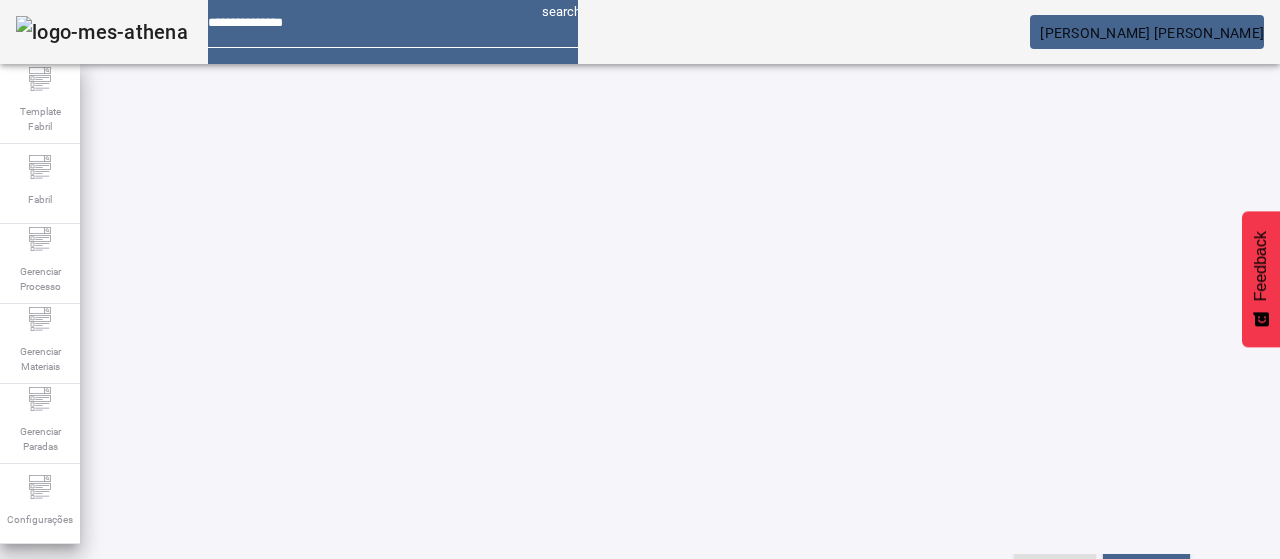 click on "EDITAR" at bounding box center [652, 831] 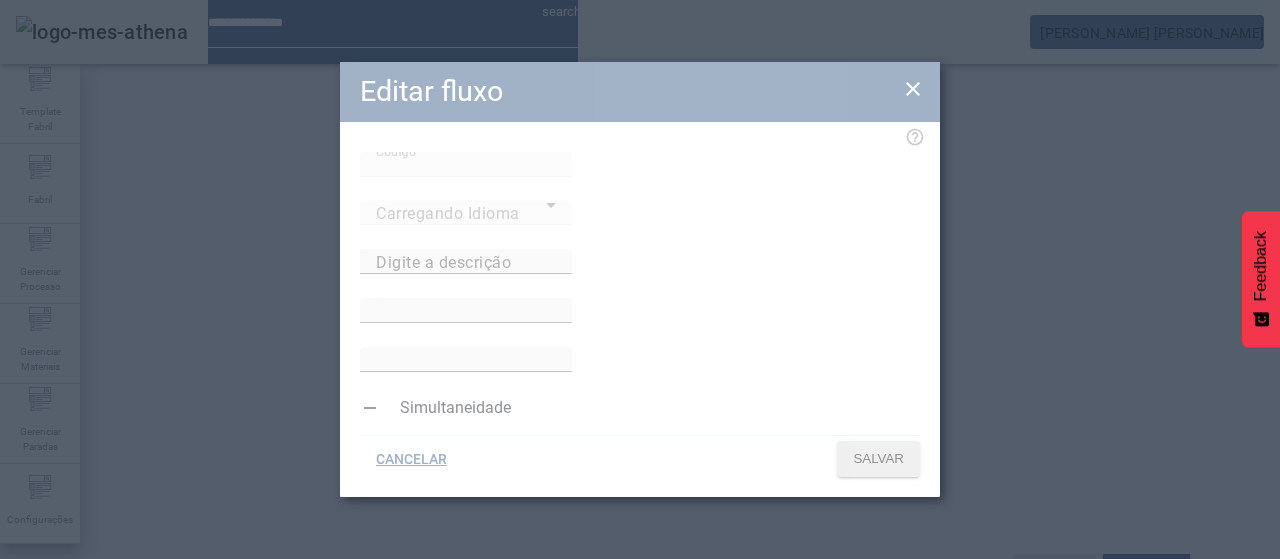 type on "**********" 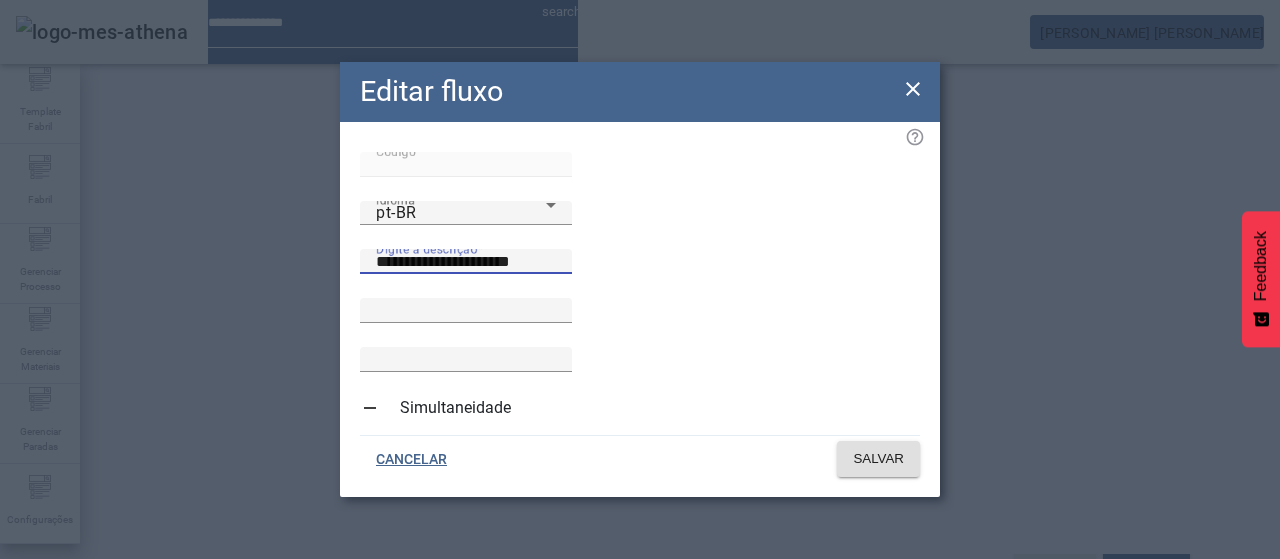 click on "**********" at bounding box center [466, 262] 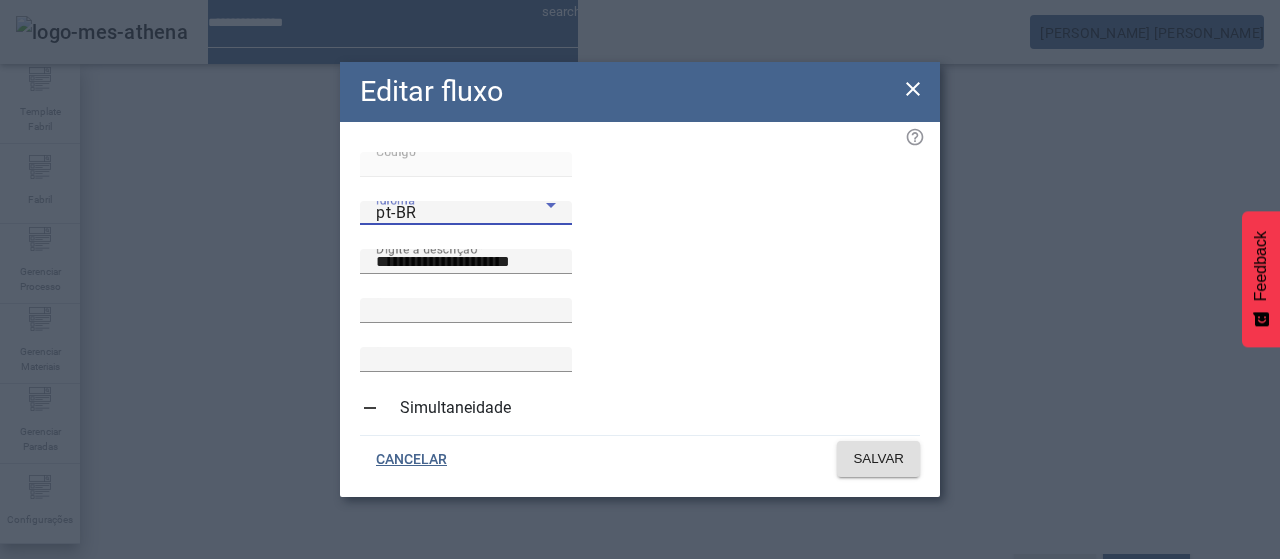 click on "pt-BR" at bounding box center (466, 213) 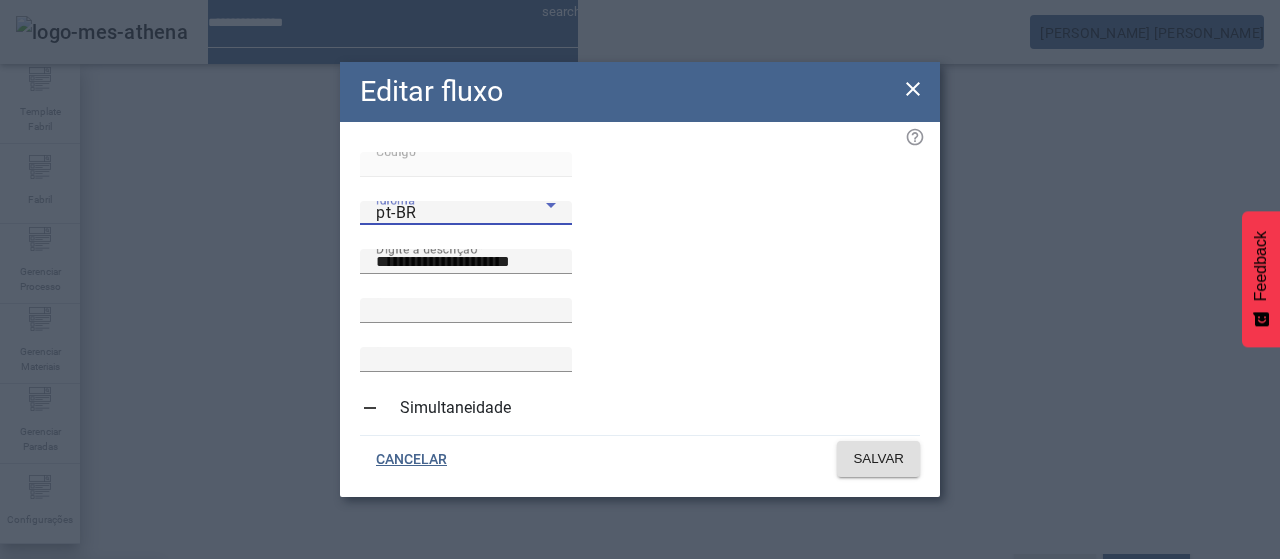 click at bounding box center [640, 559] 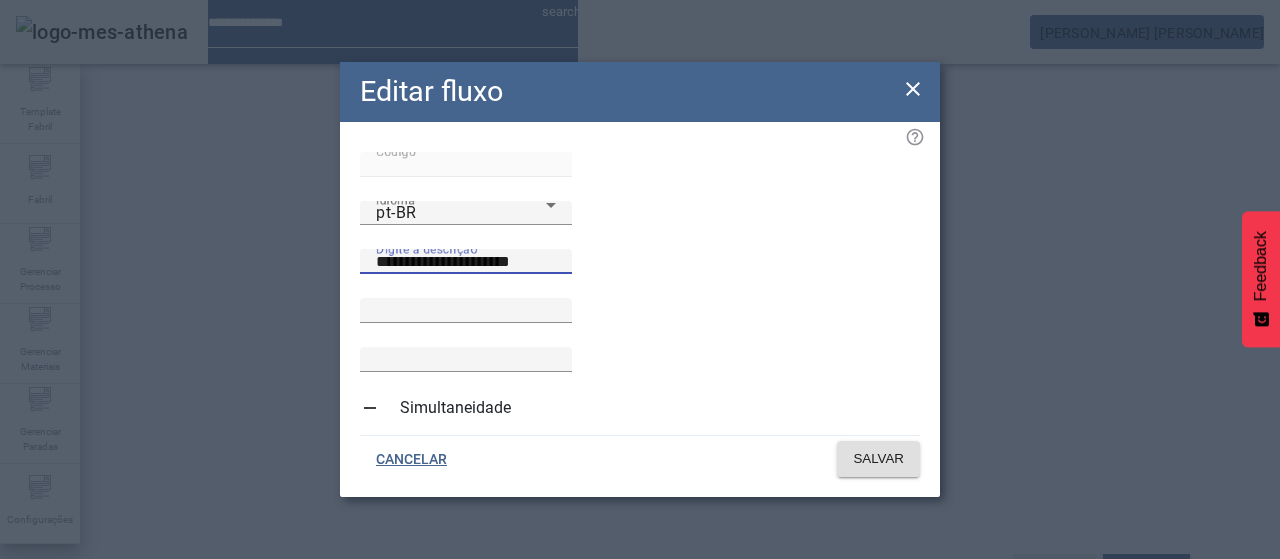 click on "**********" at bounding box center (466, 262) 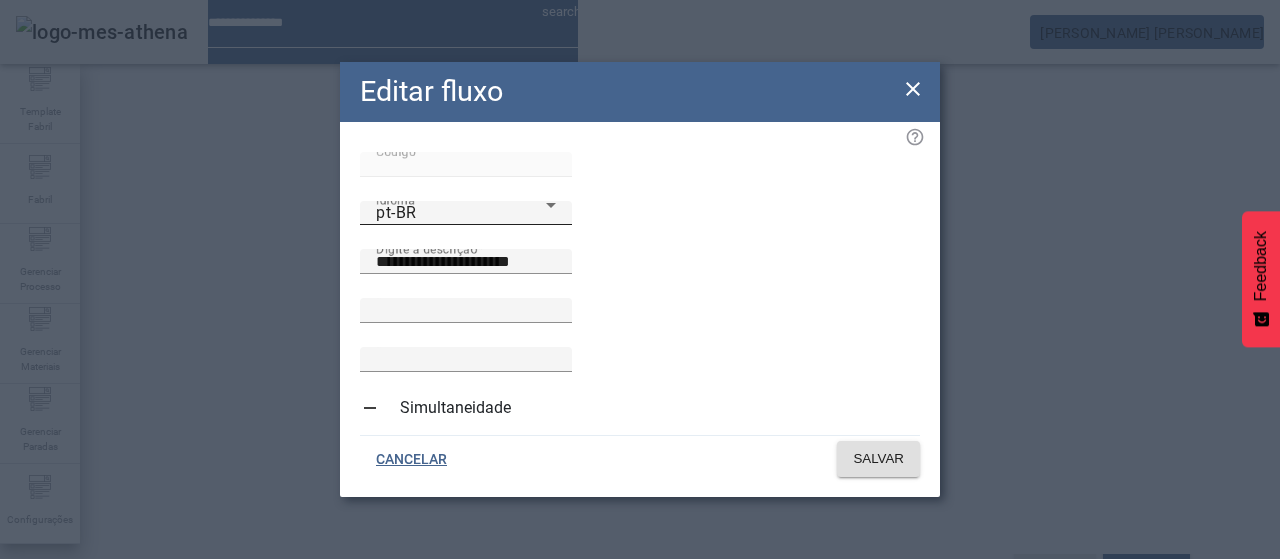 click on "Idioma pt-BR" 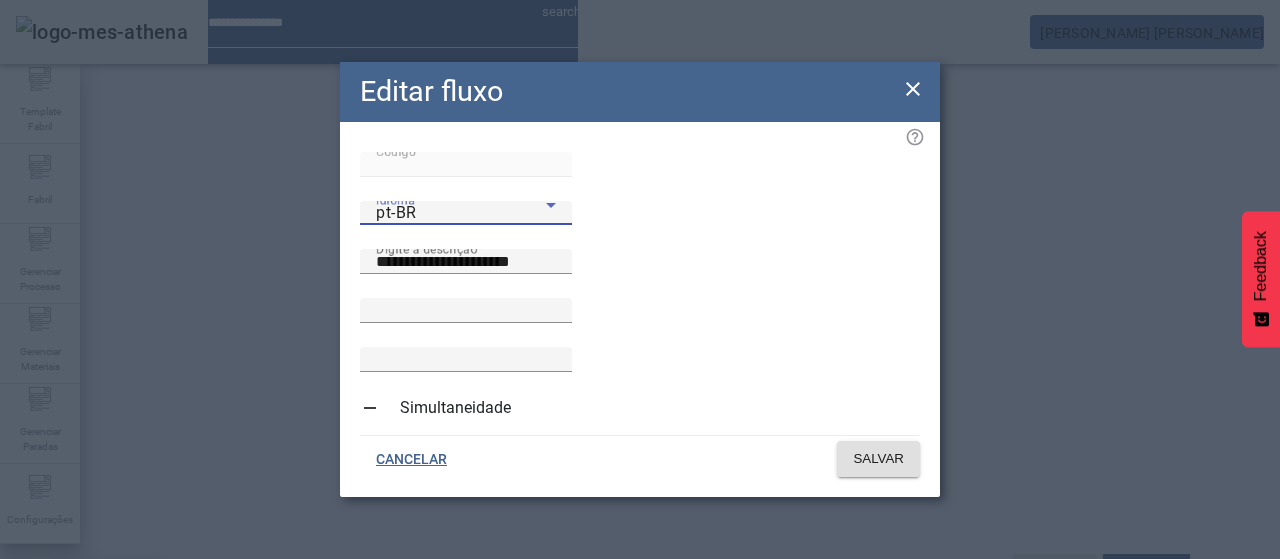 click on "es-ES" at bounding box center (81, 687) 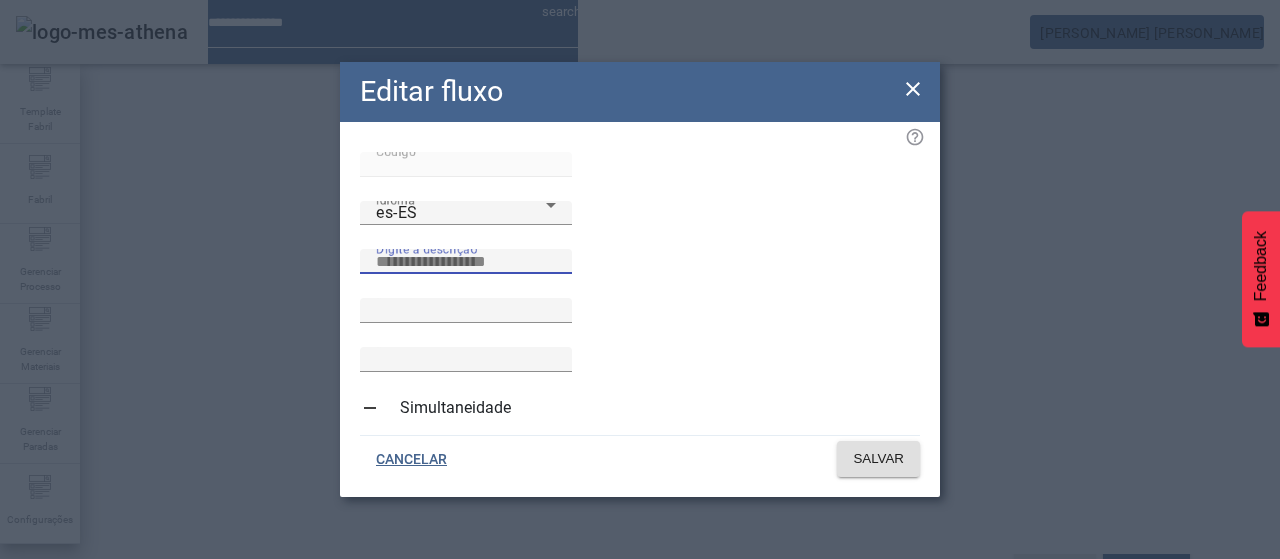 click on "Digite a descrição" at bounding box center (466, 262) 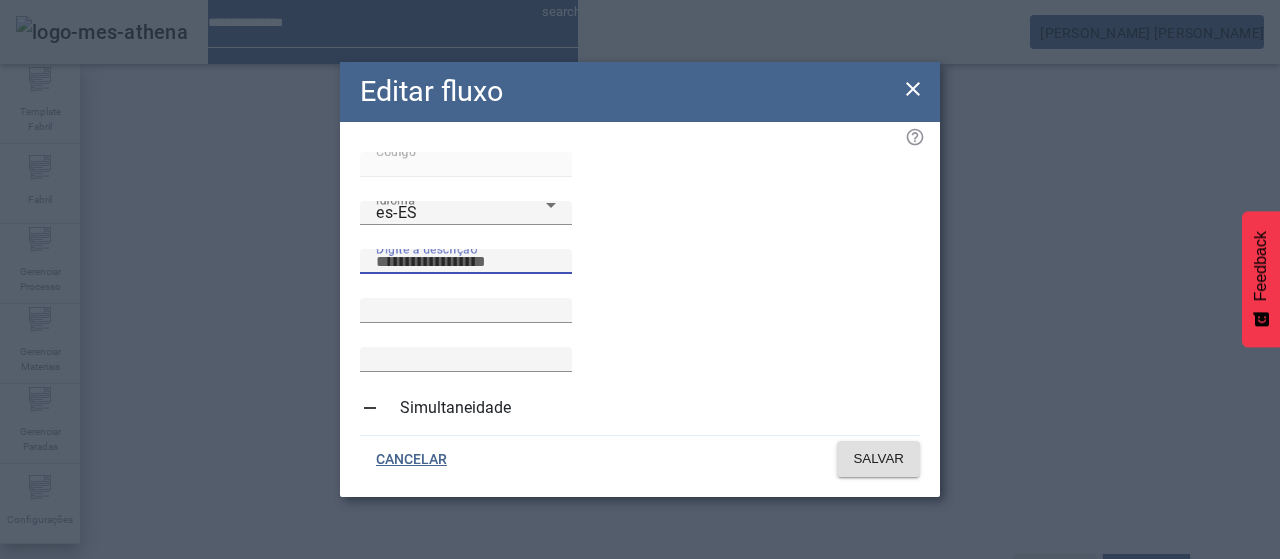 paste on "**********" 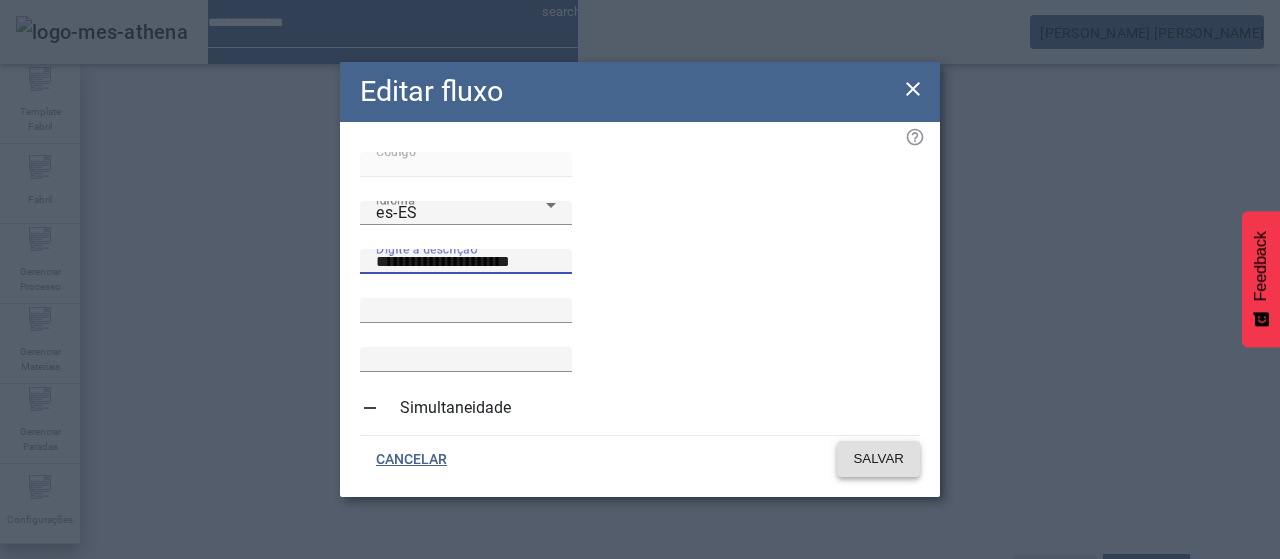 type on "**********" 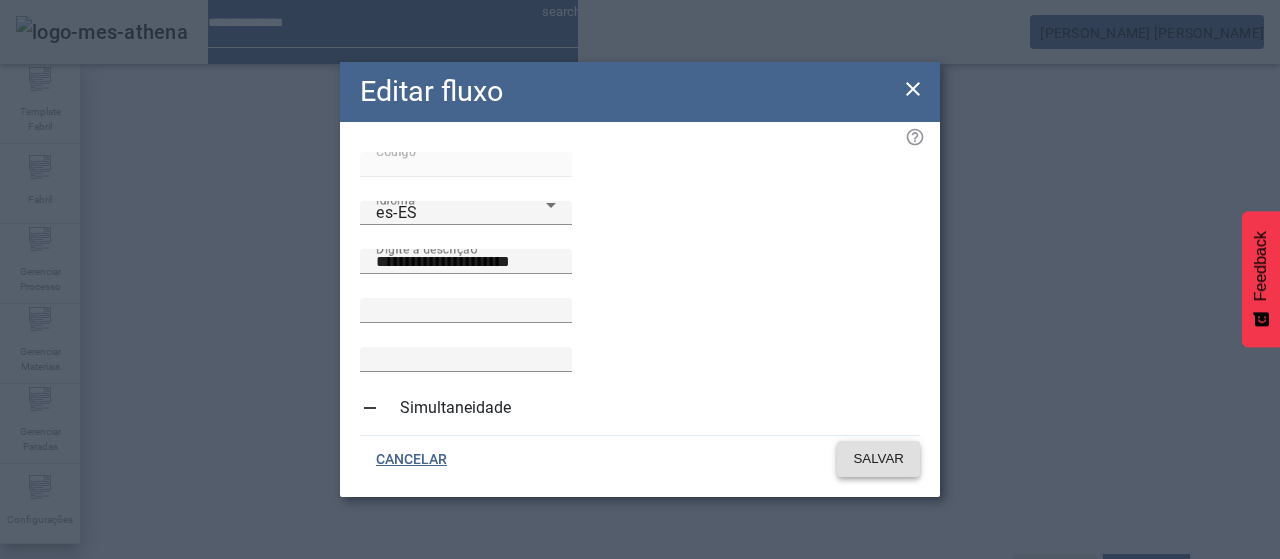 click on "SALVAR" 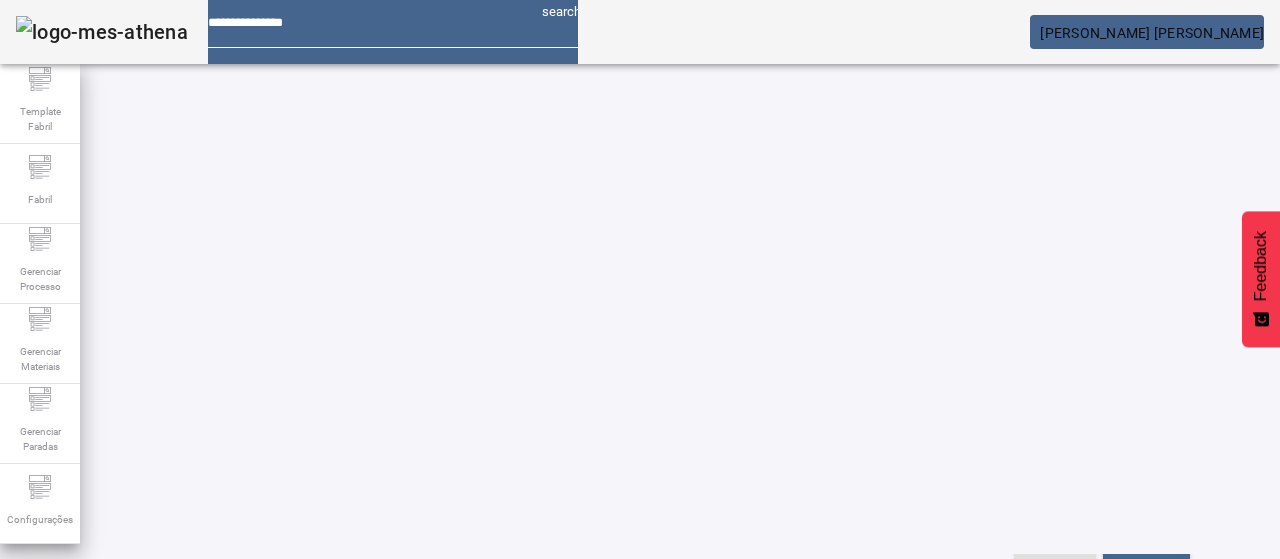 click on "EDITAR" at bounding box center (950, 831) 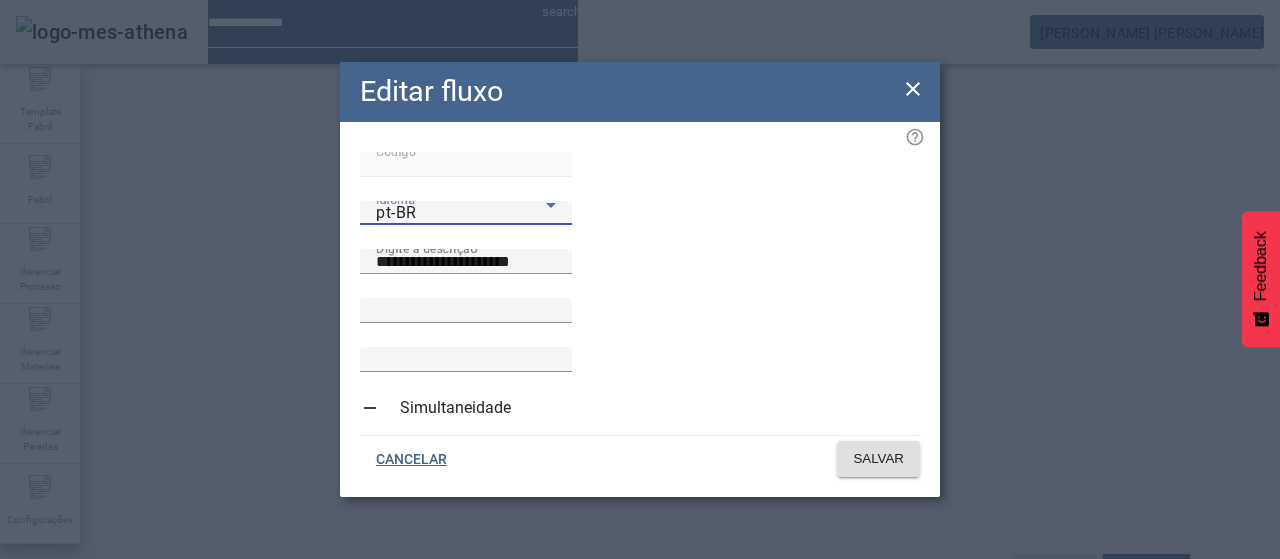click on "pt-BR" at bounding box center [461, 213] 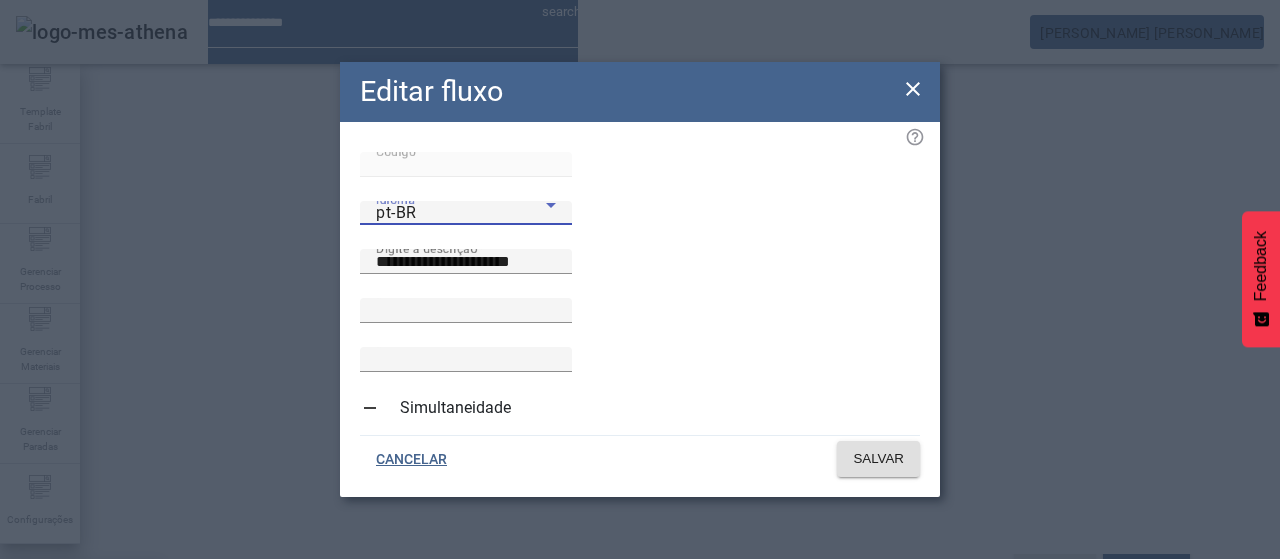 click at bounding box center [640, 559] 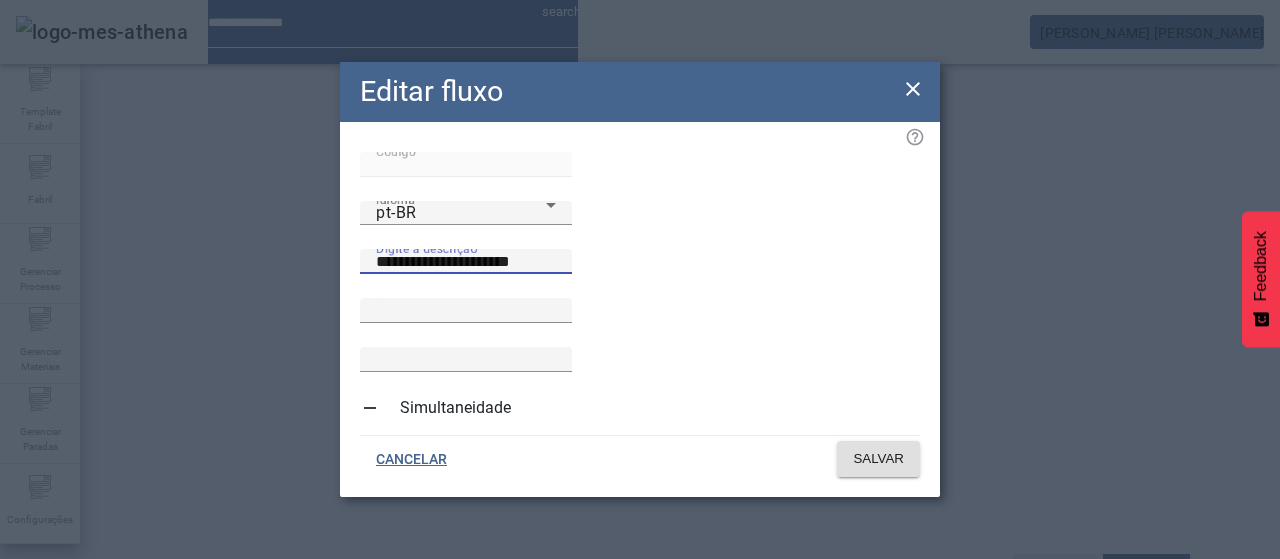 click on "**********" at bounding box center (466, 262) 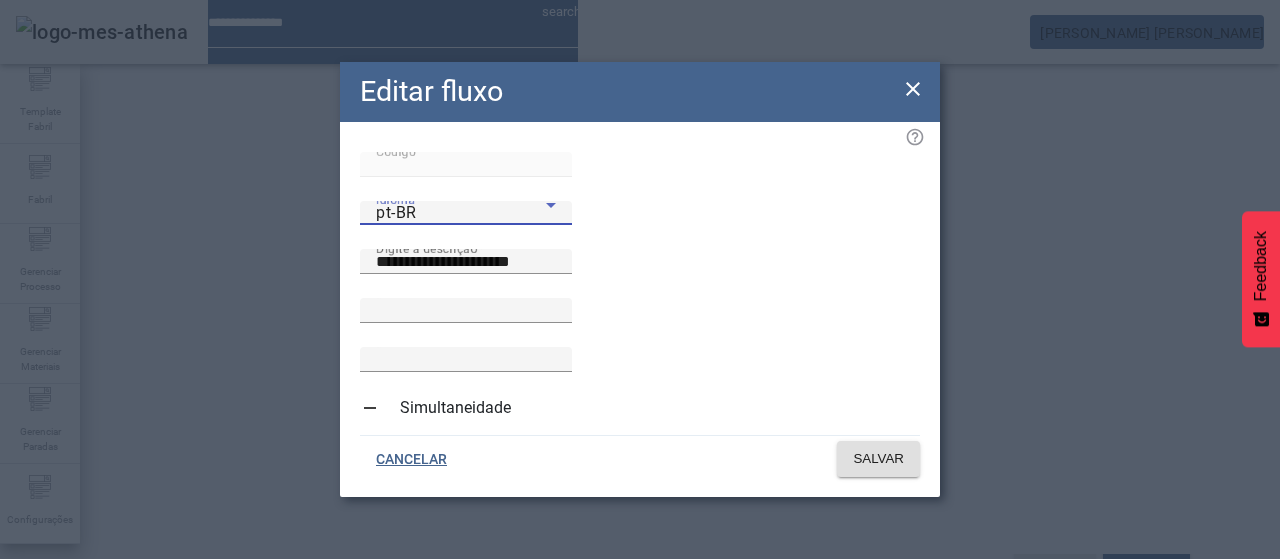 click on "pt-BR" at bounding box center (461, 213) 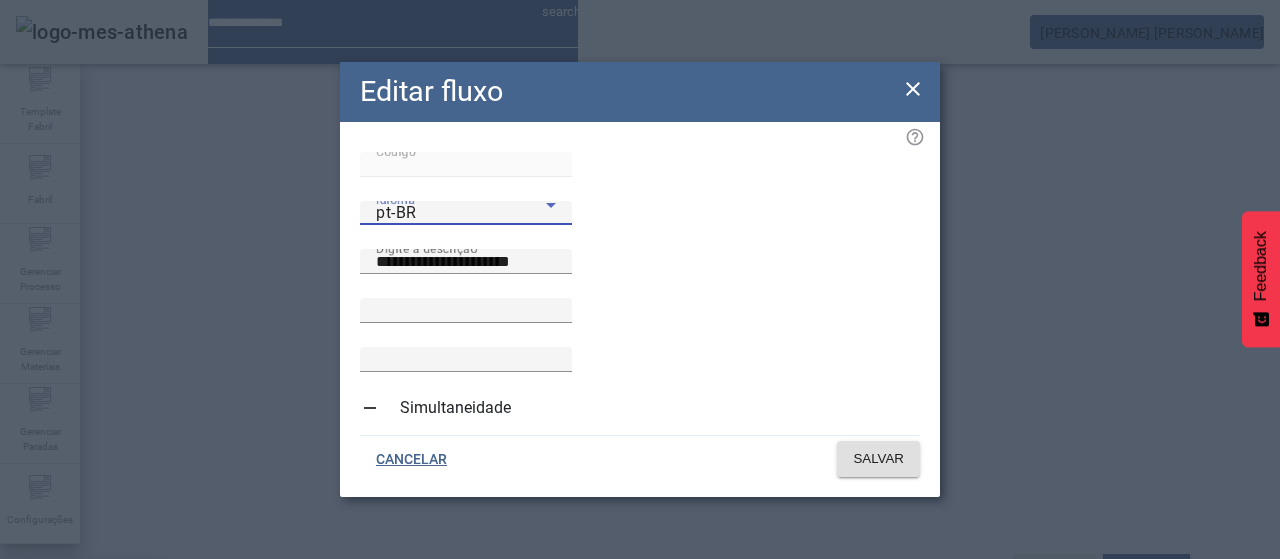 click on "es-ES" at bounding box center (81, 687) 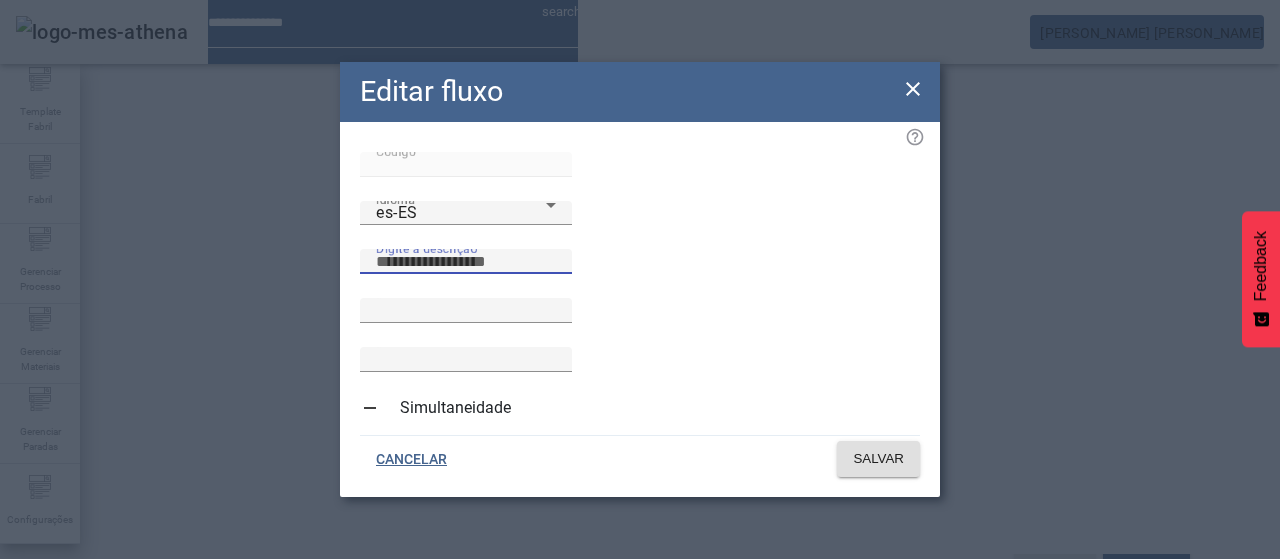 click on "Digite a descrição" at bounding box center [466, 262] 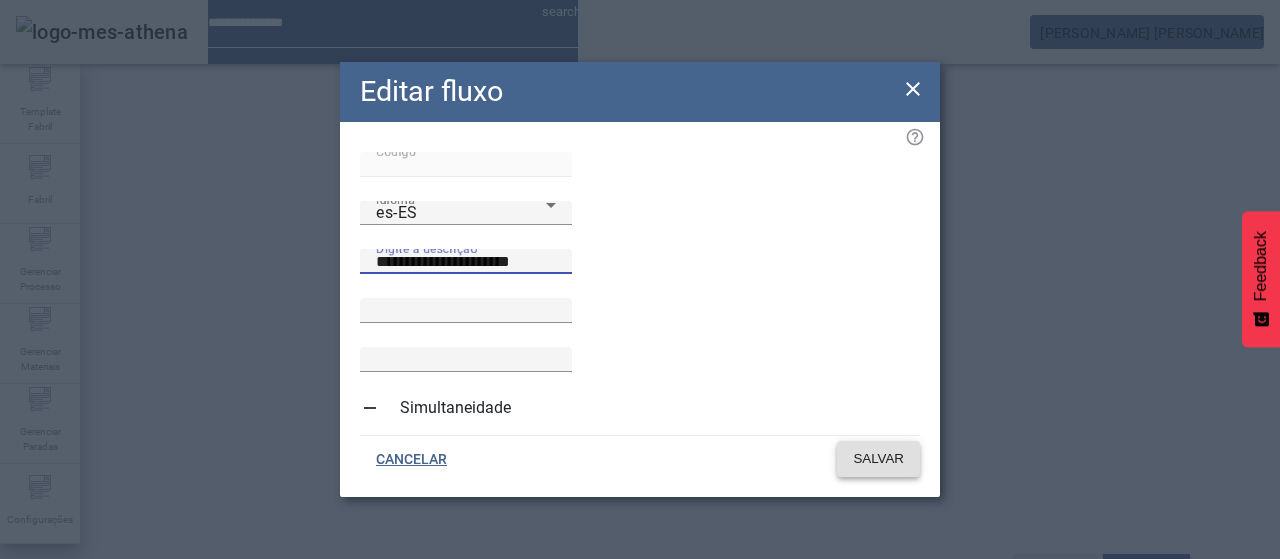 type on "**********" 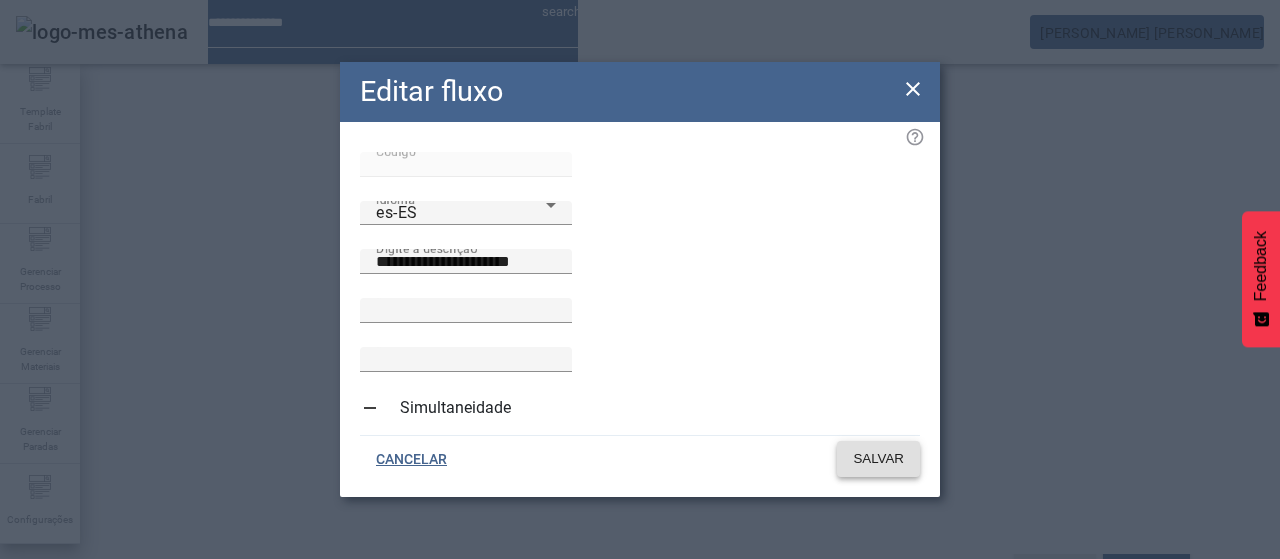 click on "SALVAR" 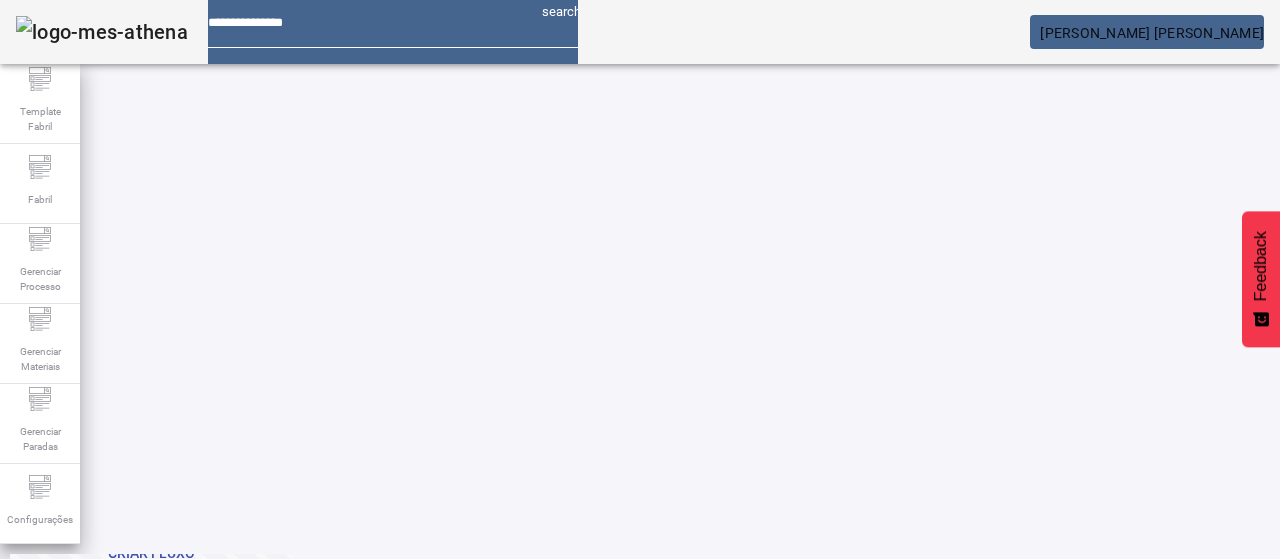 scroll, scrollTop: 257, scrollLeft: 0, axis: vertical 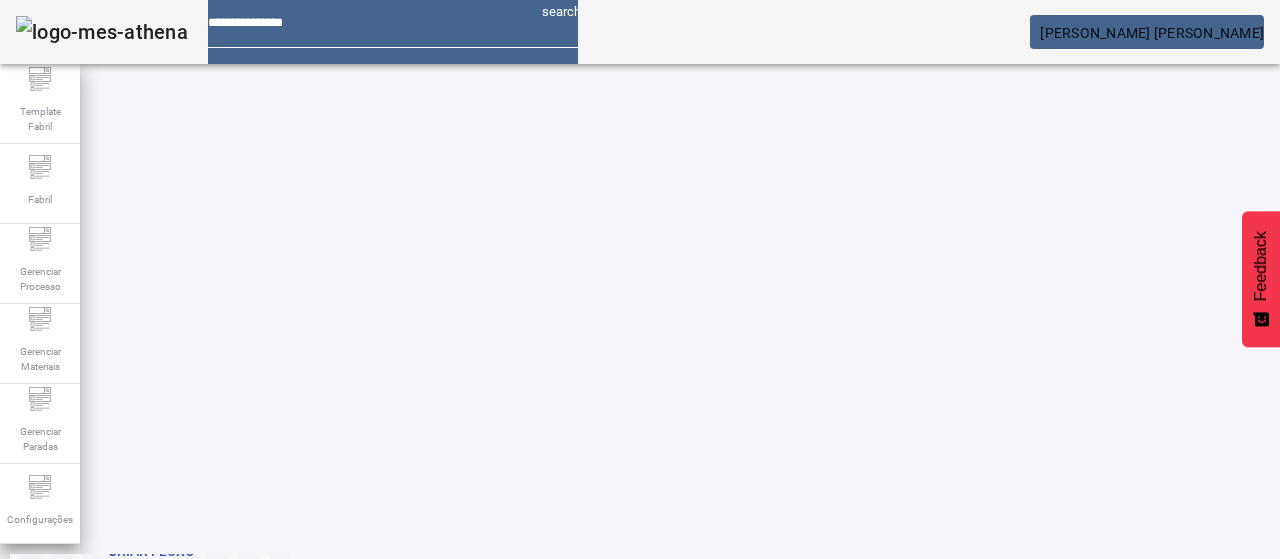 click on "EDITAR" at bounding box center [54, 871] 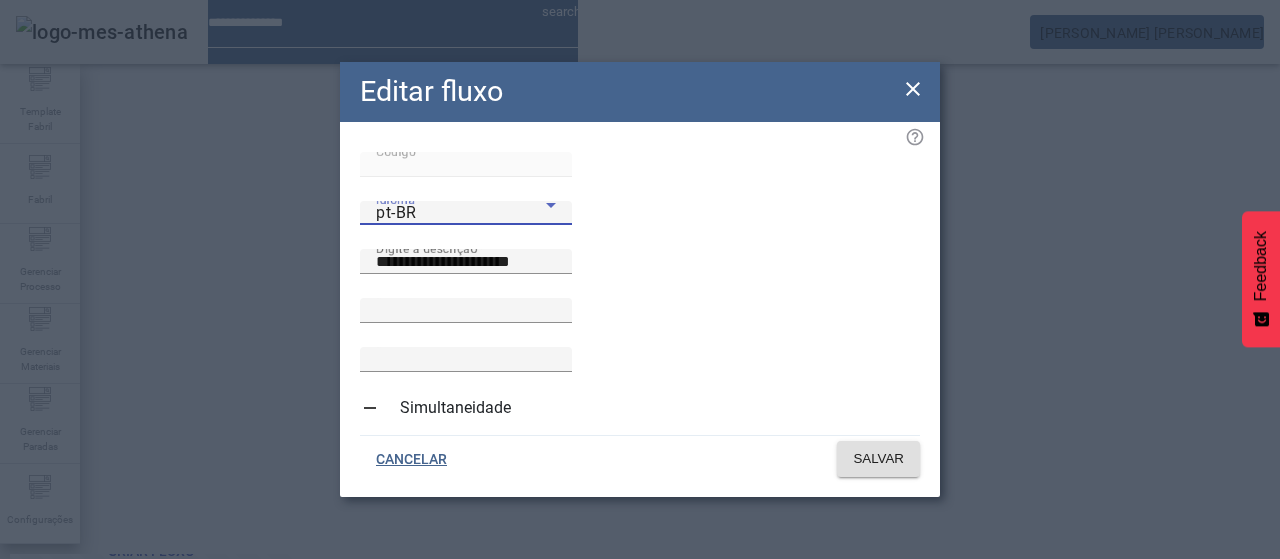 click on "pt-BR" at bounding box center (461, 213) 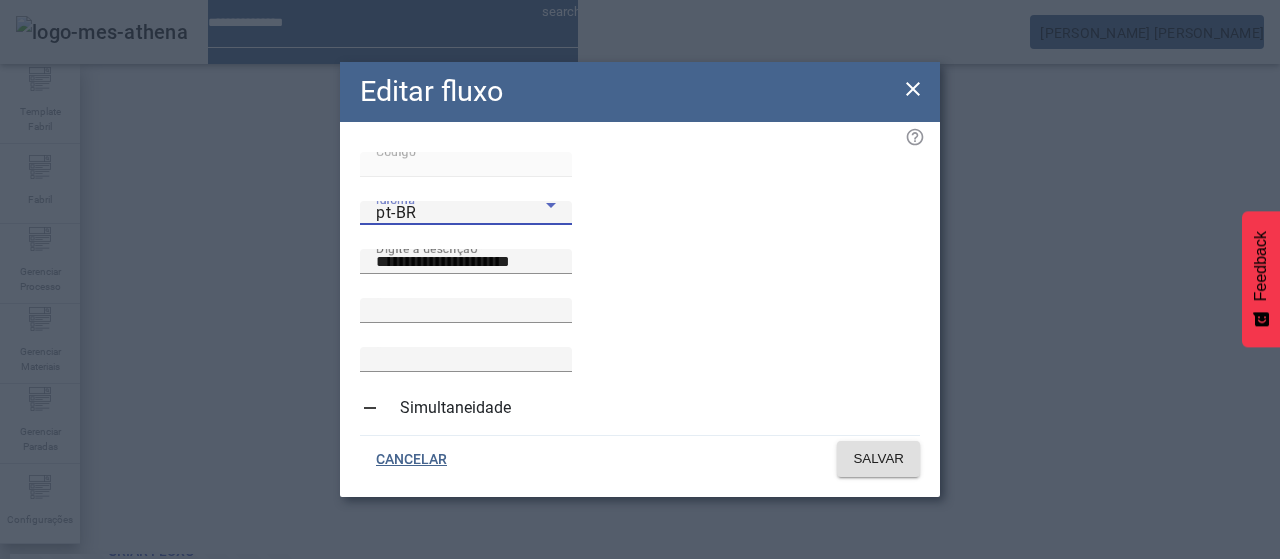 click at bounding box center (640, 559) 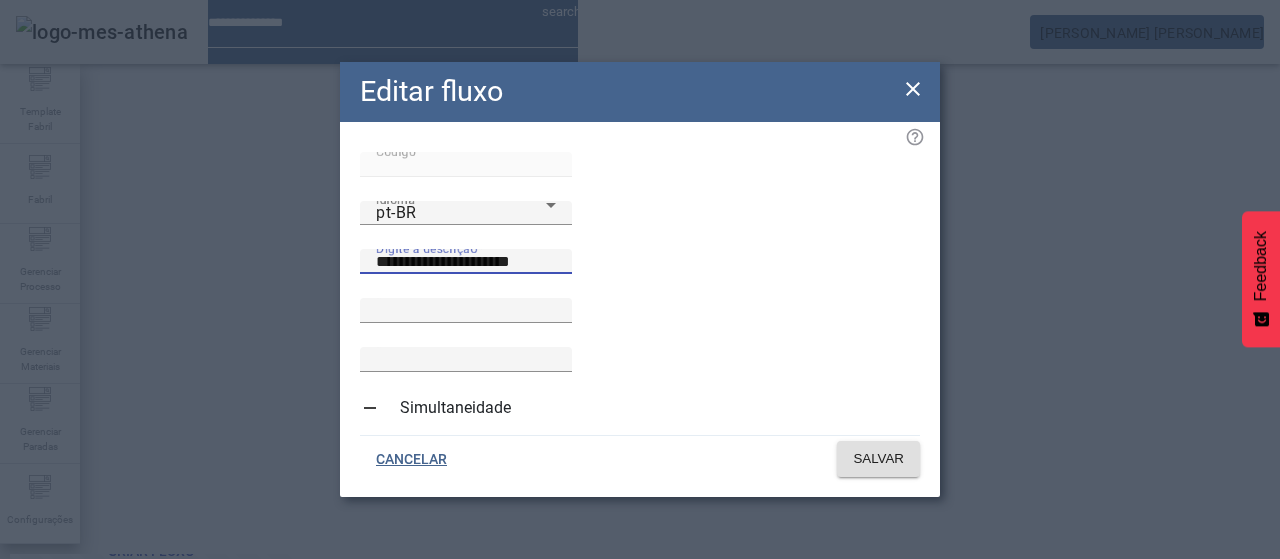 click on "**********" at bounding box center [466, 262] 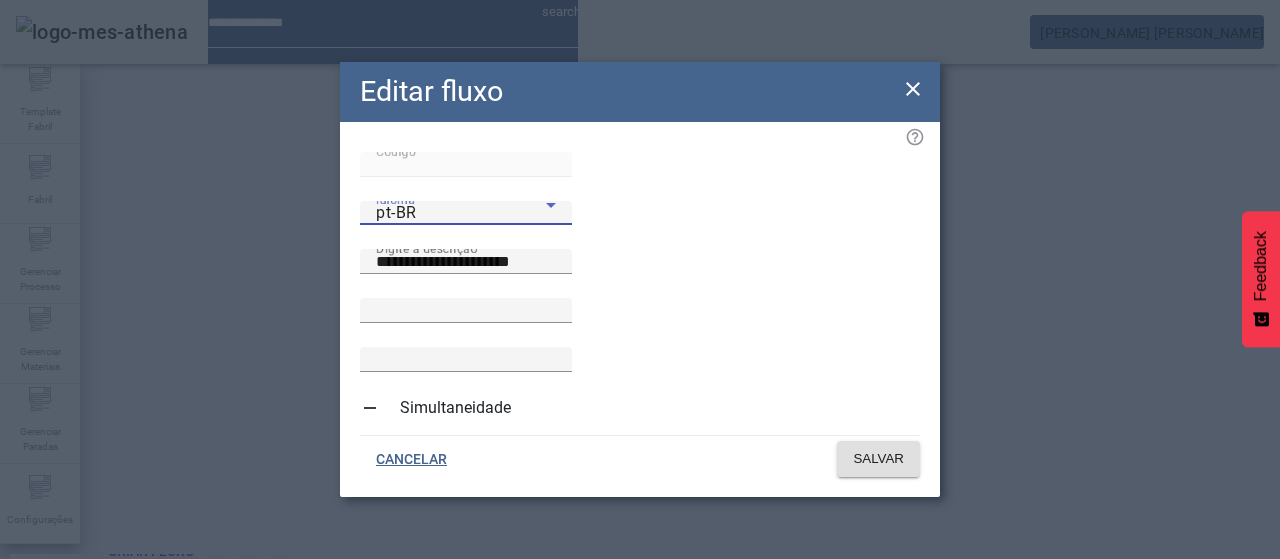 click on "pt-BR" at bounding box center (461, 213) 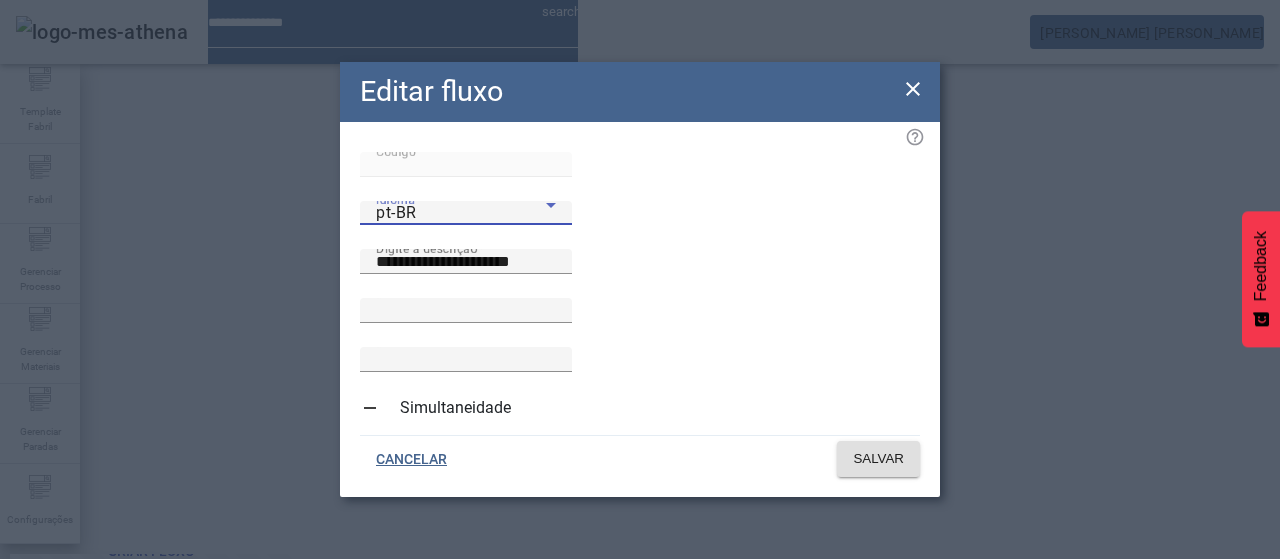 click on "es-ES" at bounding box center [81, 687] 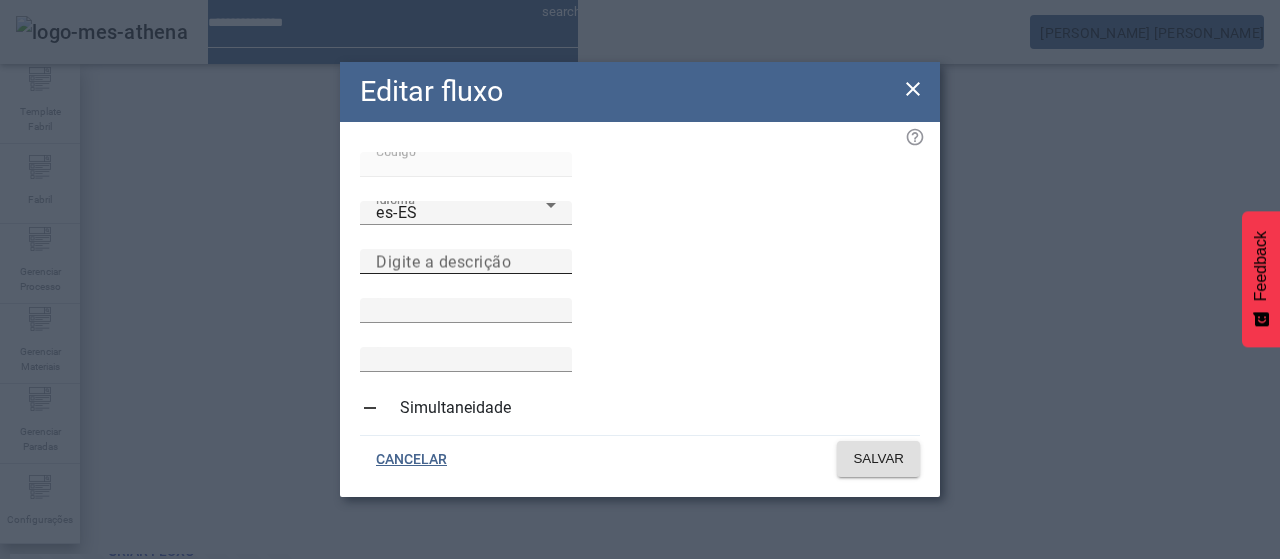 click on "Digite a descrição" at bounding box center [443, 261] 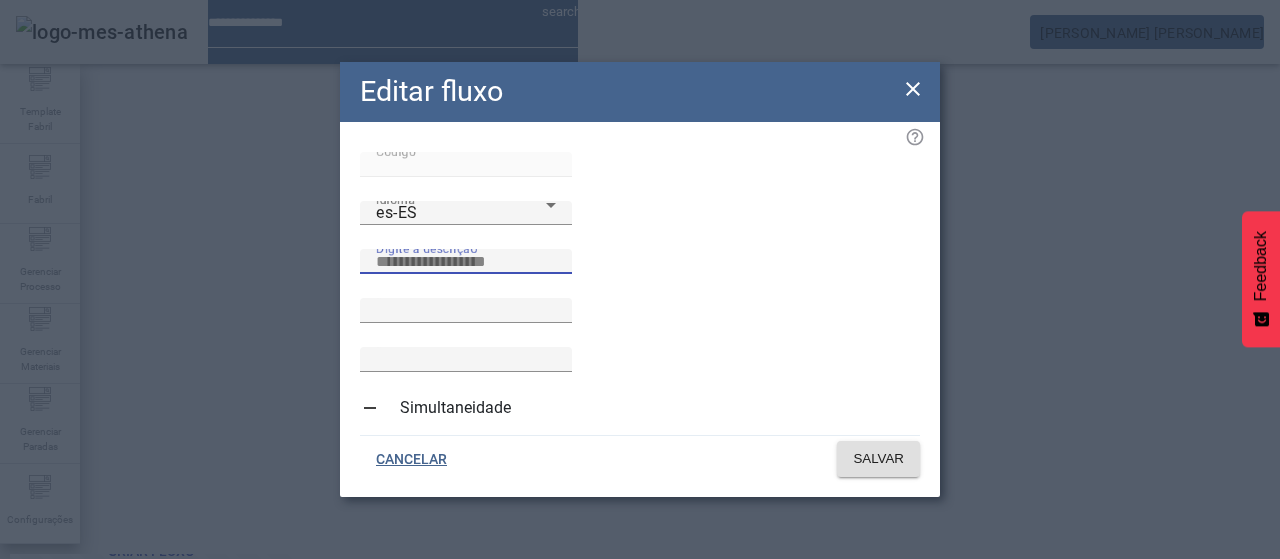 paste on "**********" 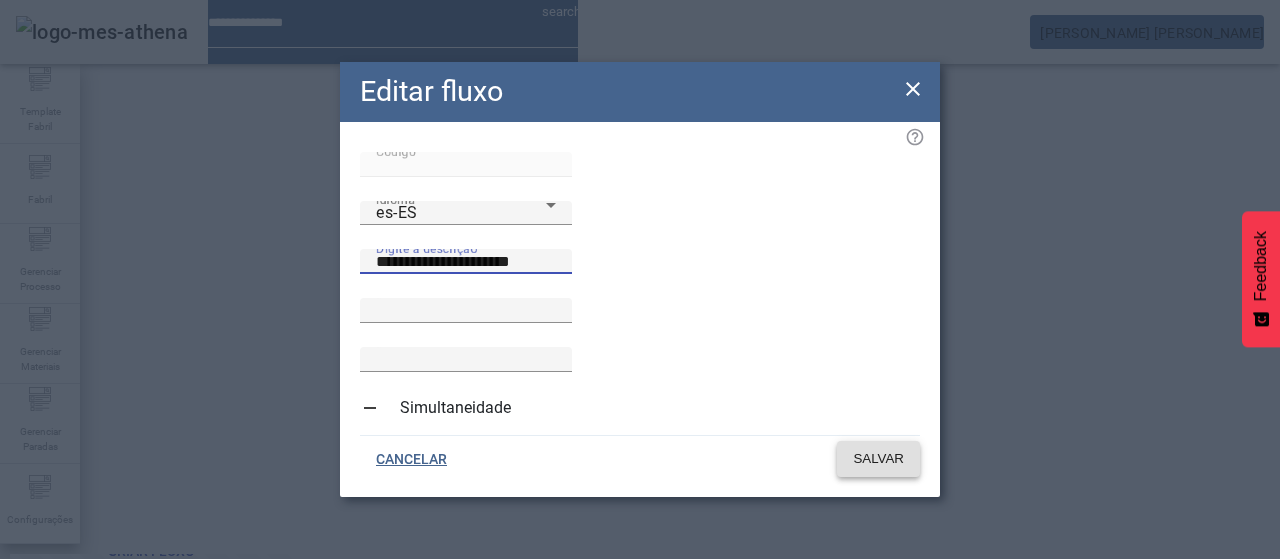 type on "**********" 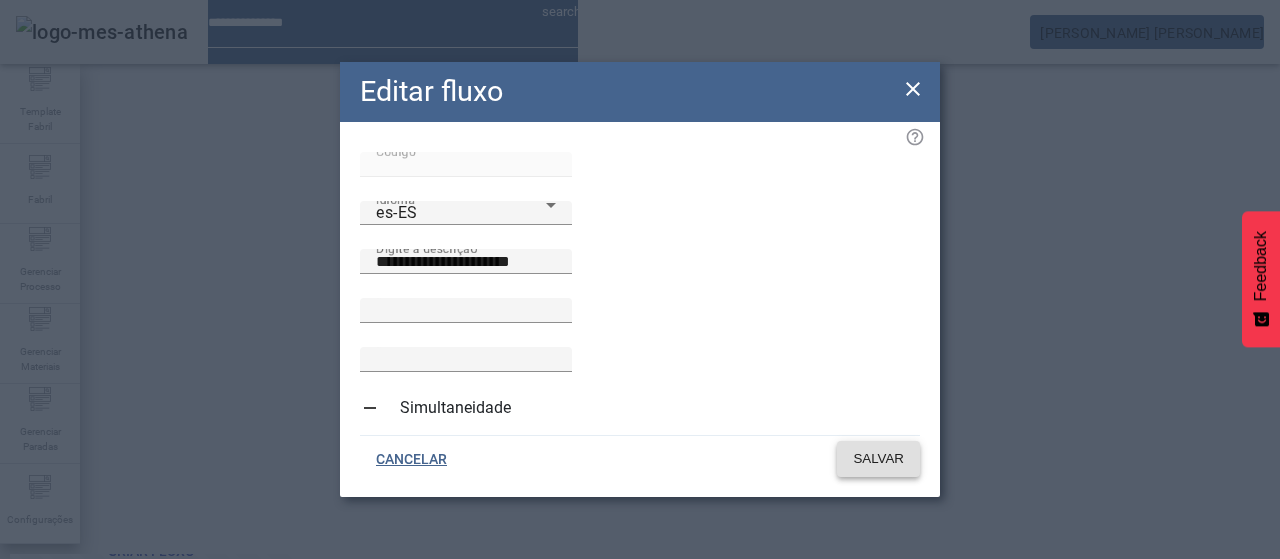 click 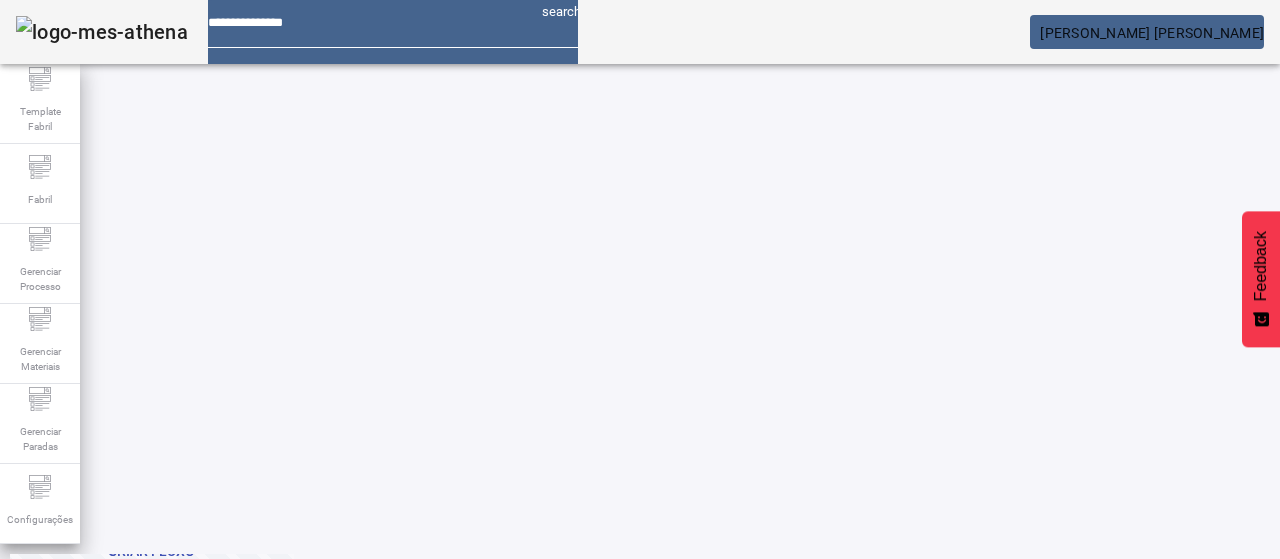 click at bounding box center [353, 871] 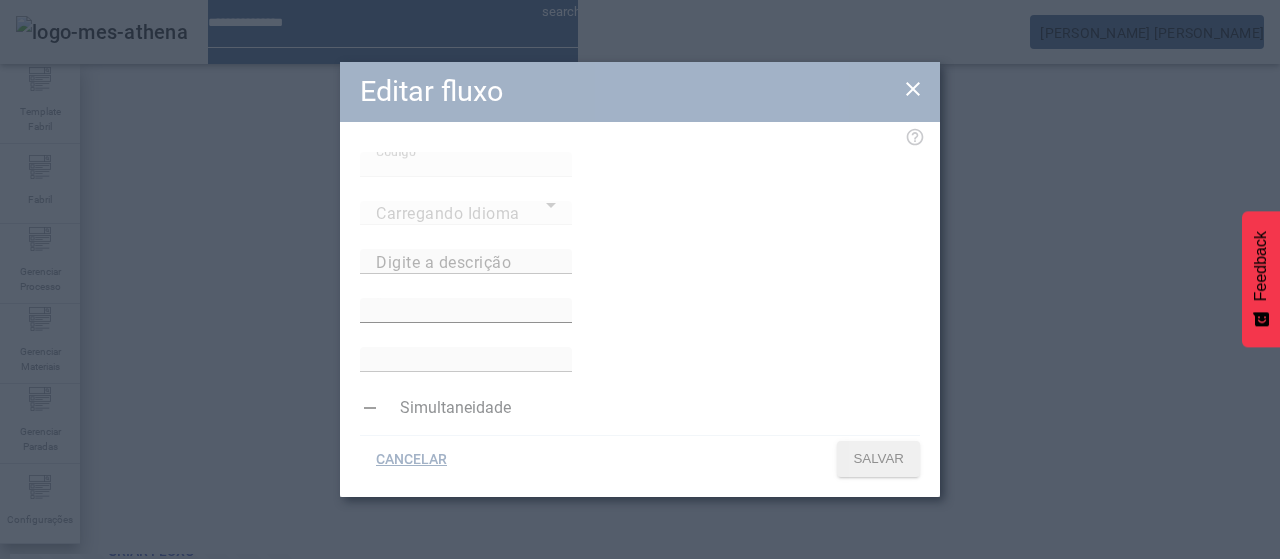 type on "**********" 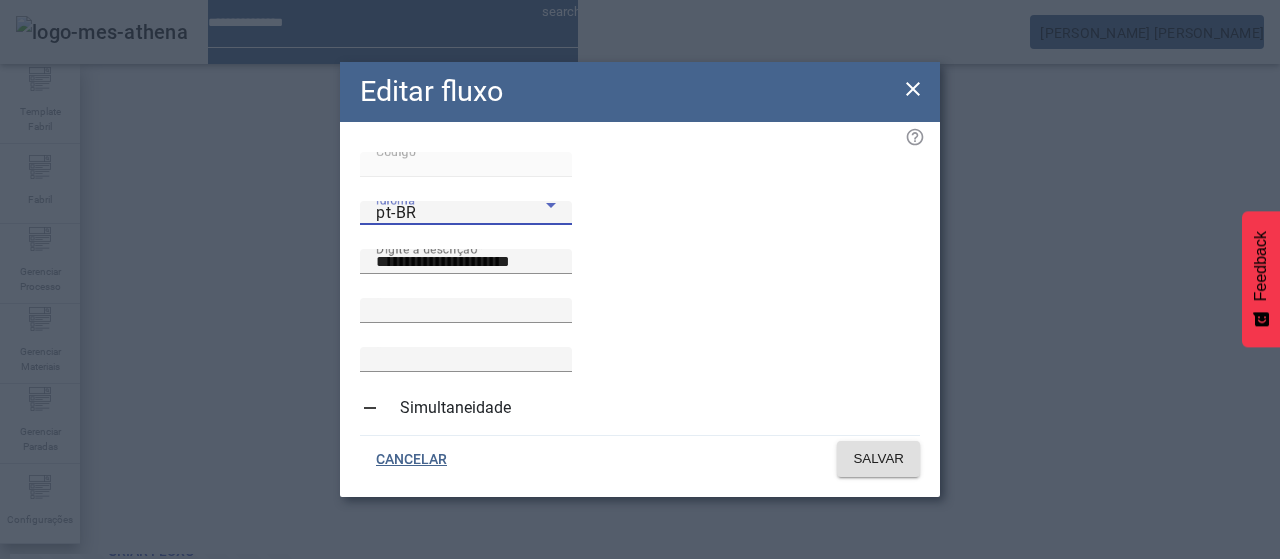 click on "pt-BR" at bounding box center (461, 213) 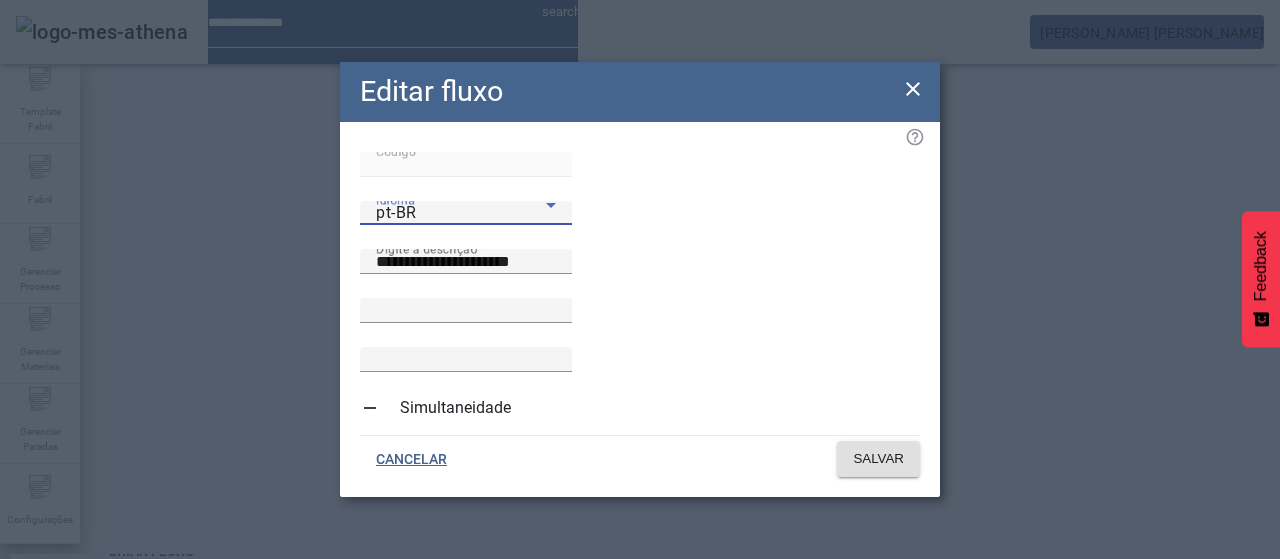 click at bounding box center (640, 559) 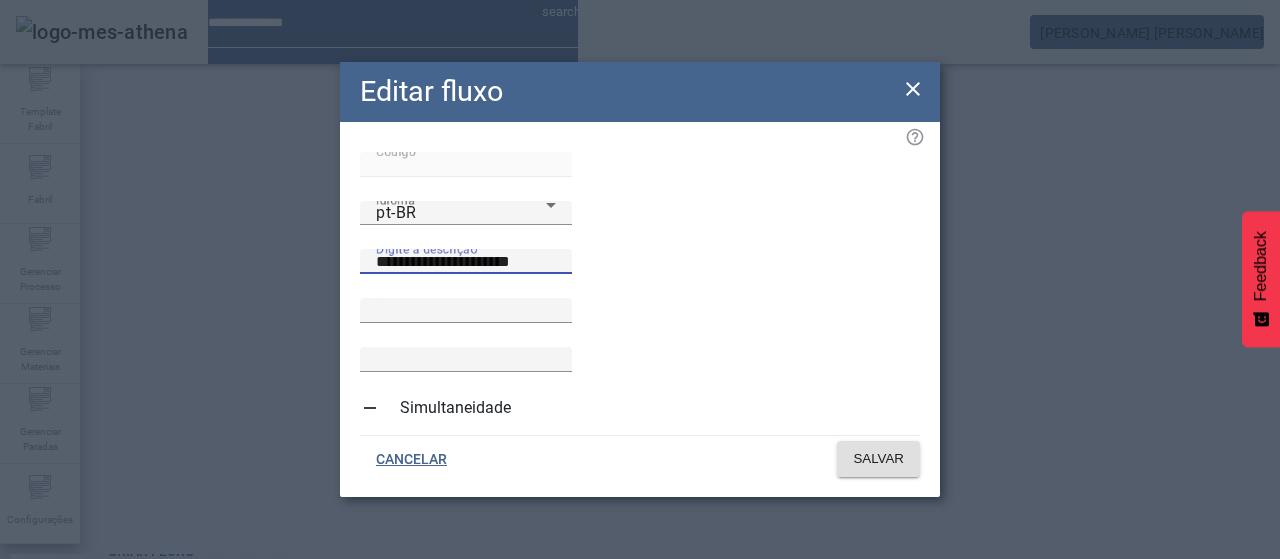 click on "**********" at bounding box center (466, 262) 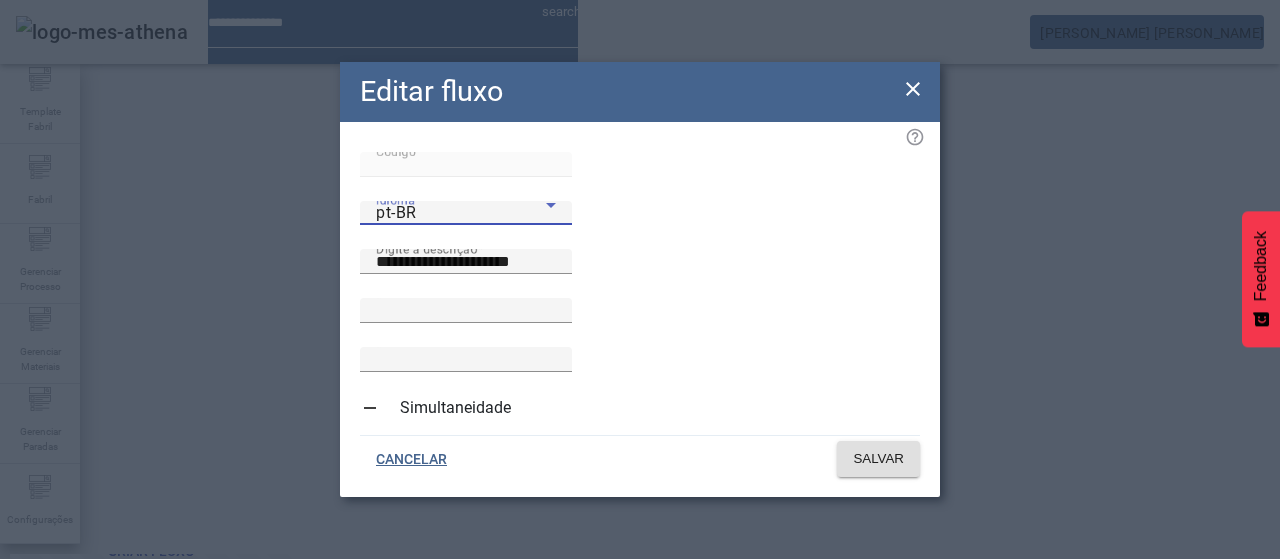 click on "pt-BR" at bounding box center [461, 213] 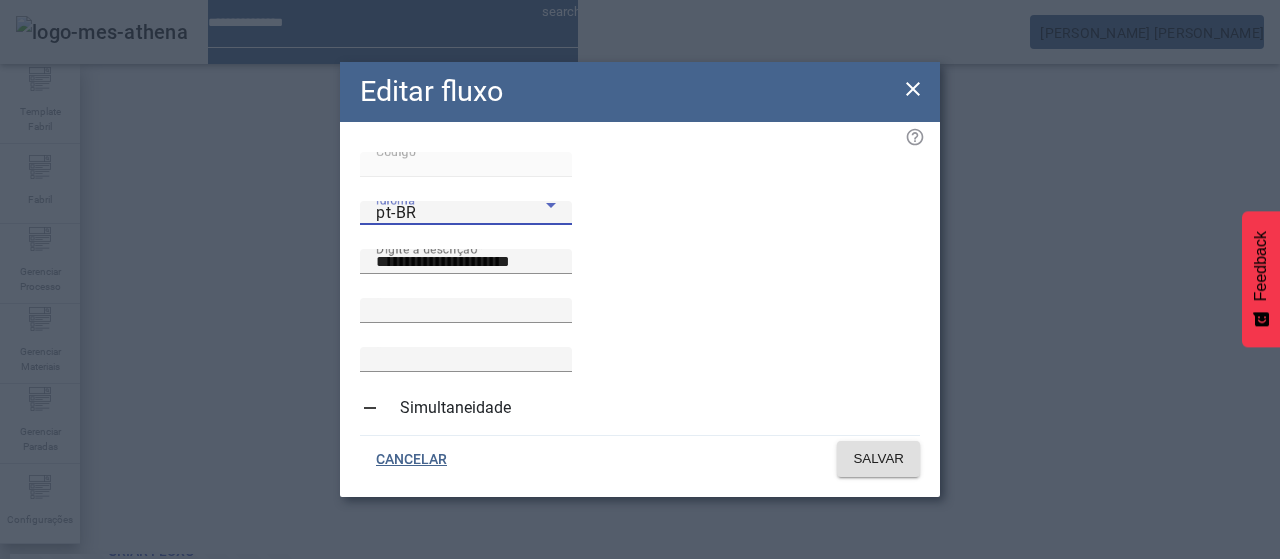 click on "es-ES" at bounding box center (81, 687) 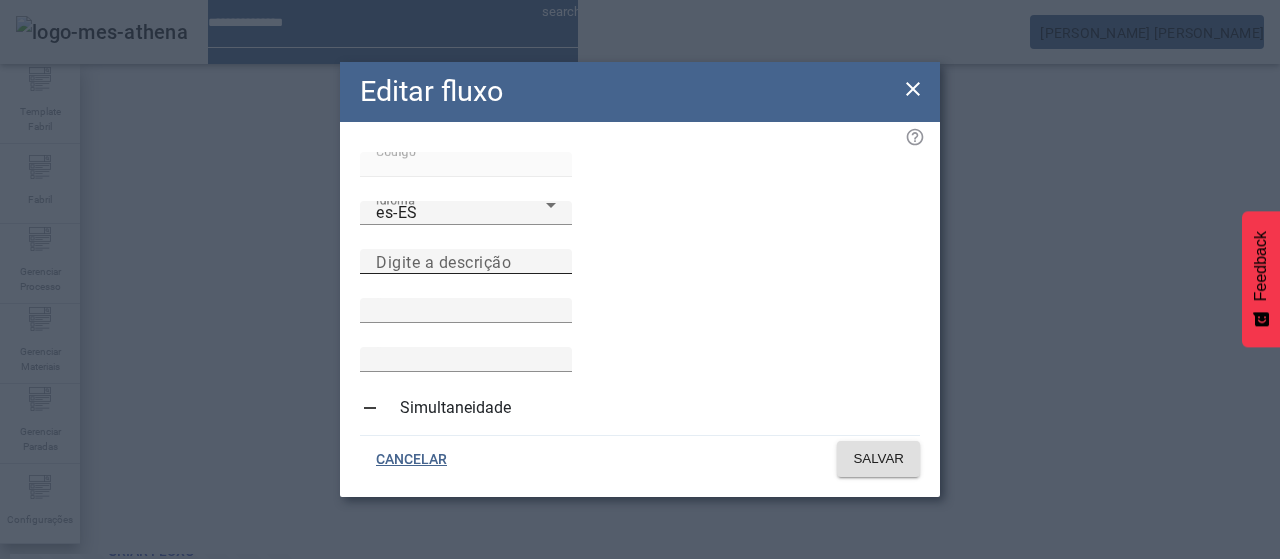 click on "Digite a descrição" at bounding box center (443, 261) 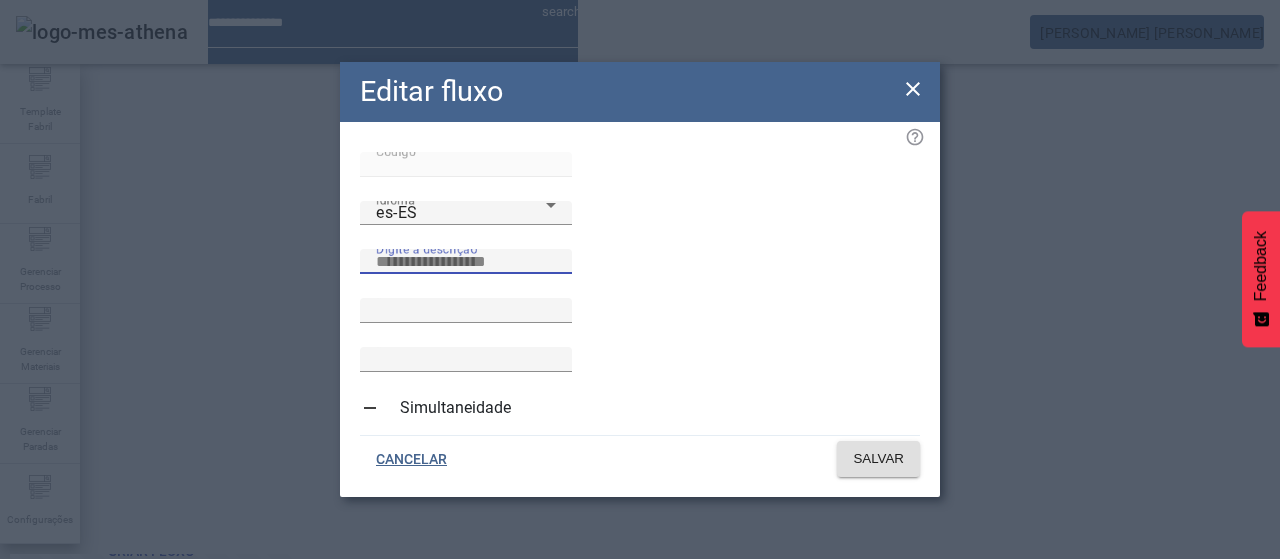 paste on "**********" 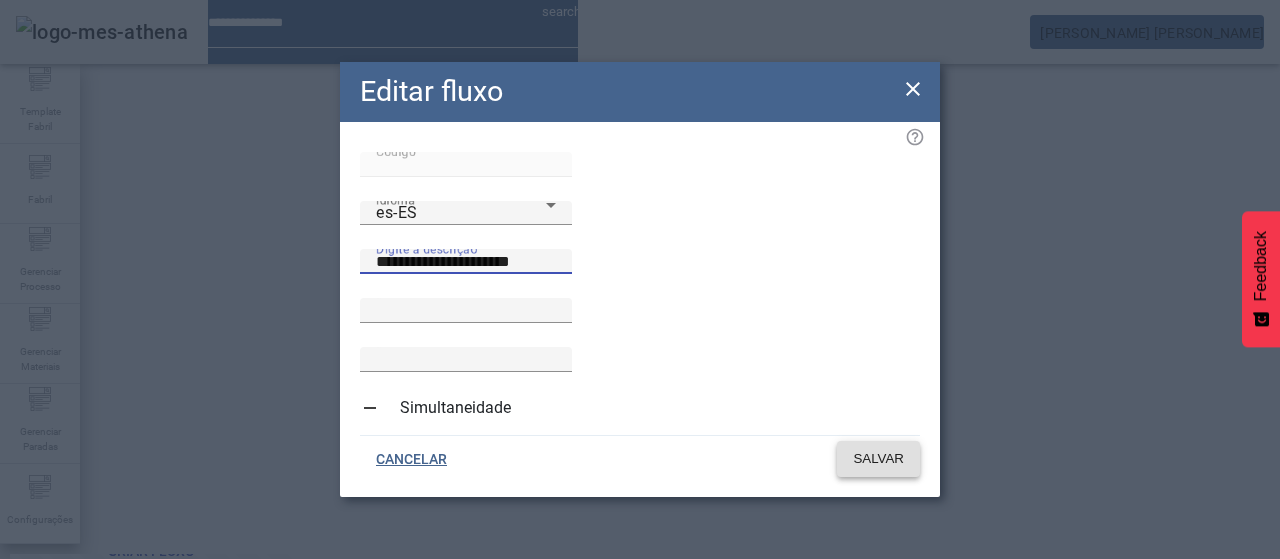 type on "**********" 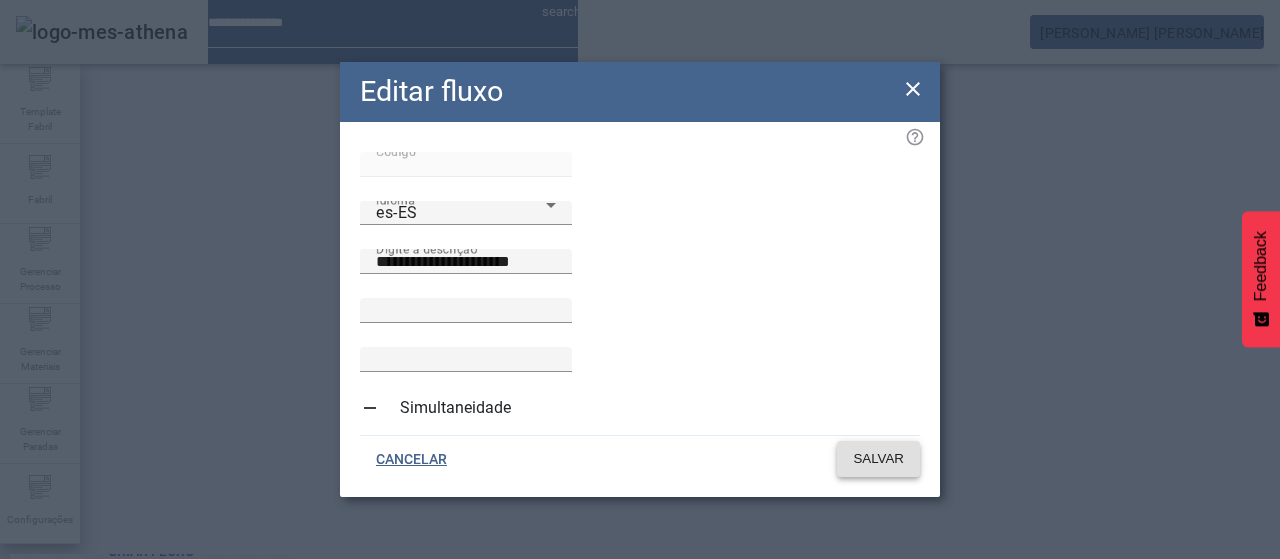 click on "SALVAR" 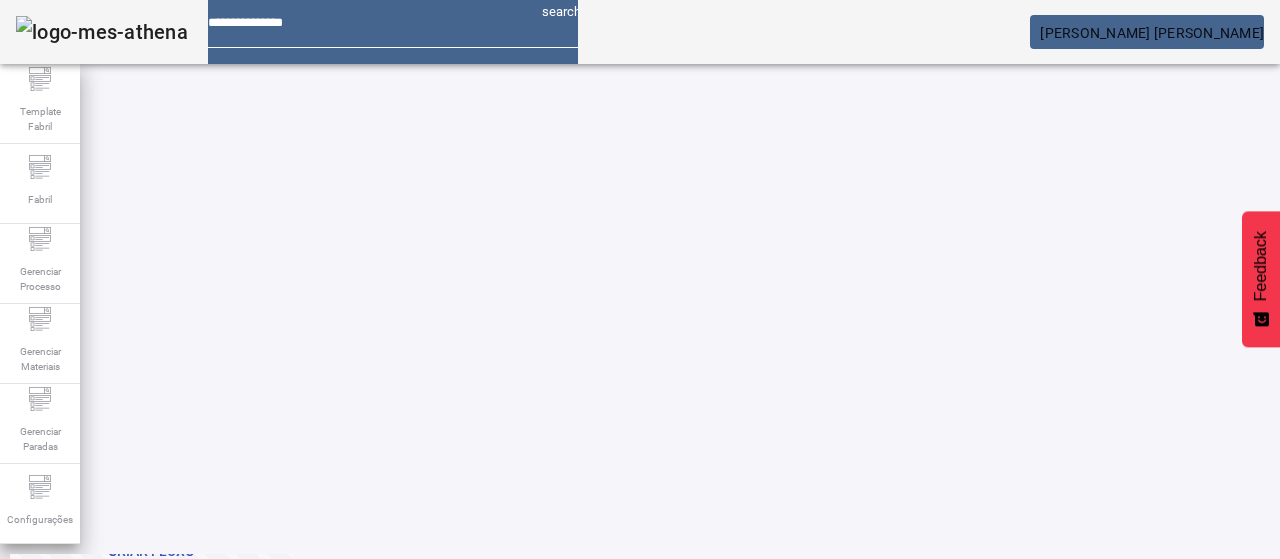 click at bounding box center [652, 871] 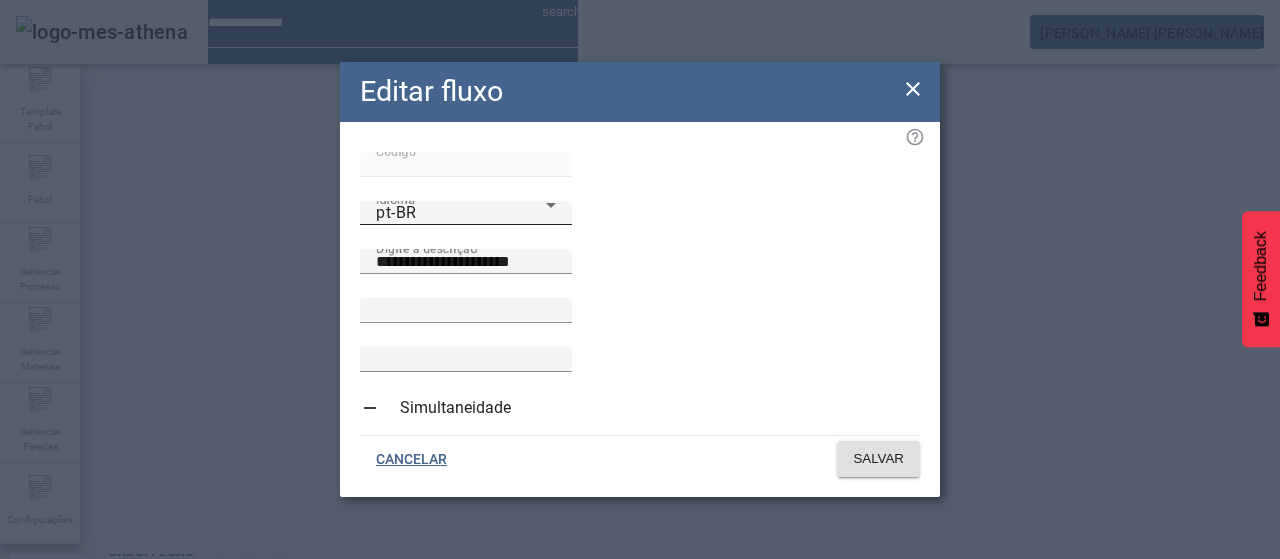 click 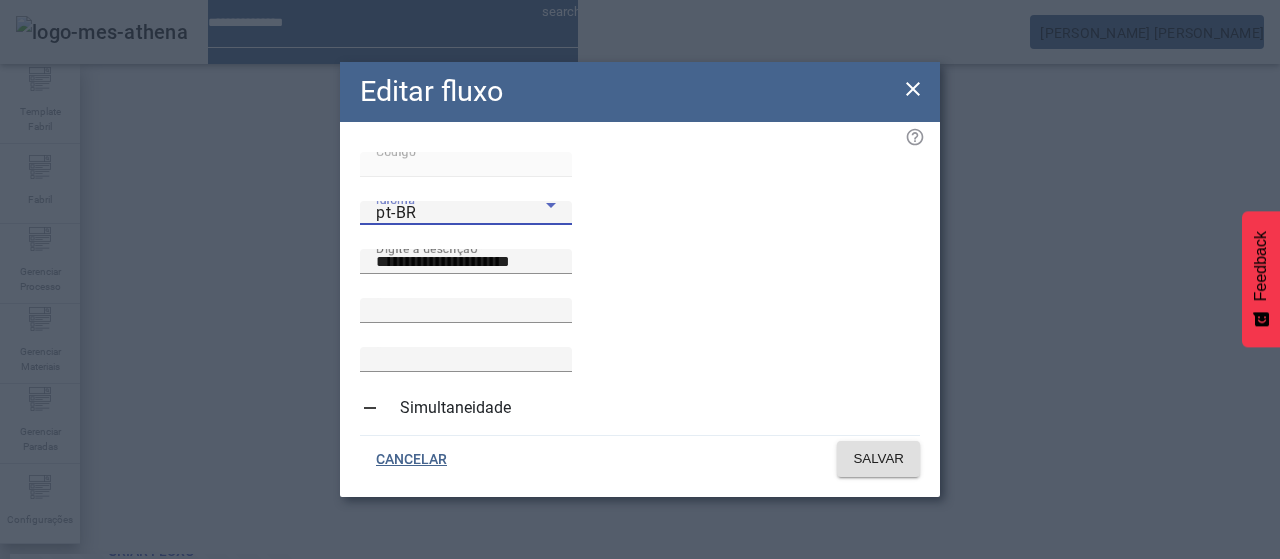 click at bounding box center (640, 559) 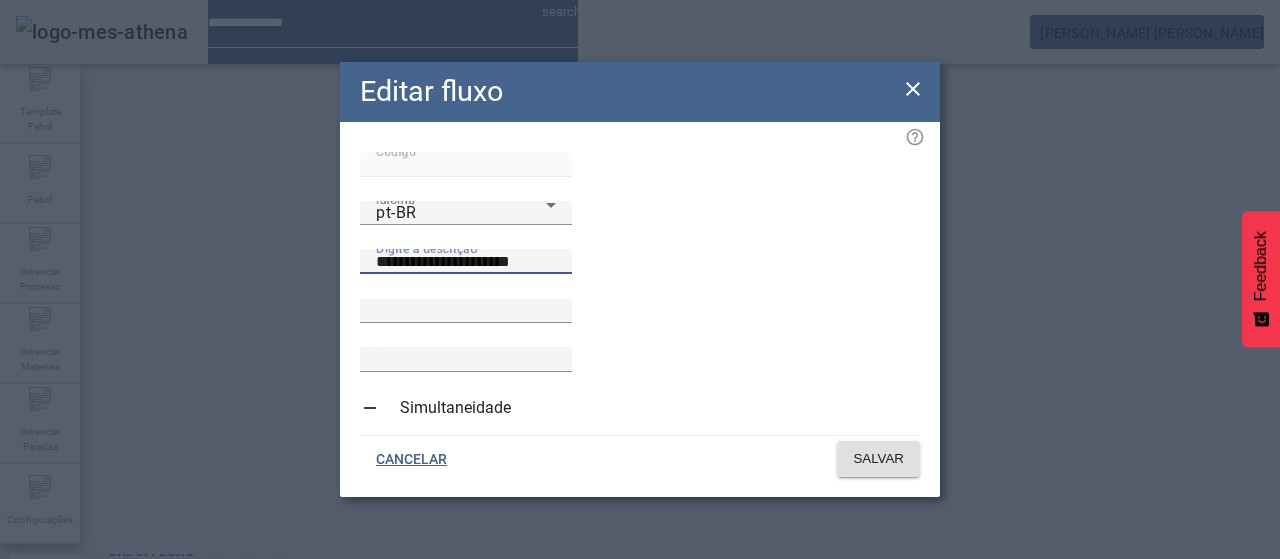 click on "**********" at bounding box center (466, 262) 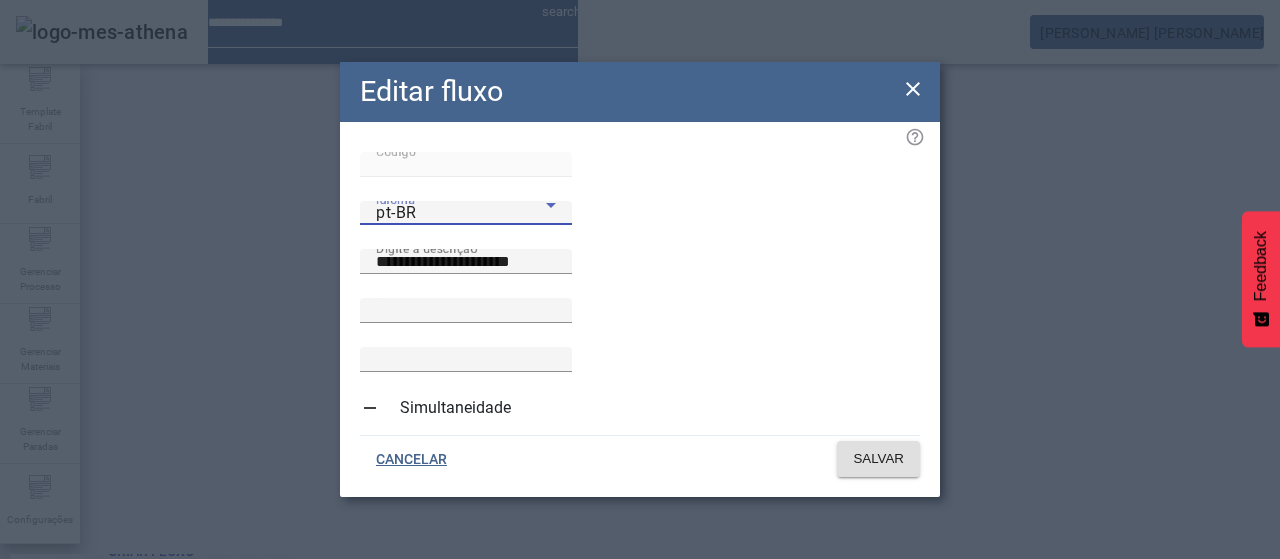 click on "pt-BR" at bounding box center [461, 213] 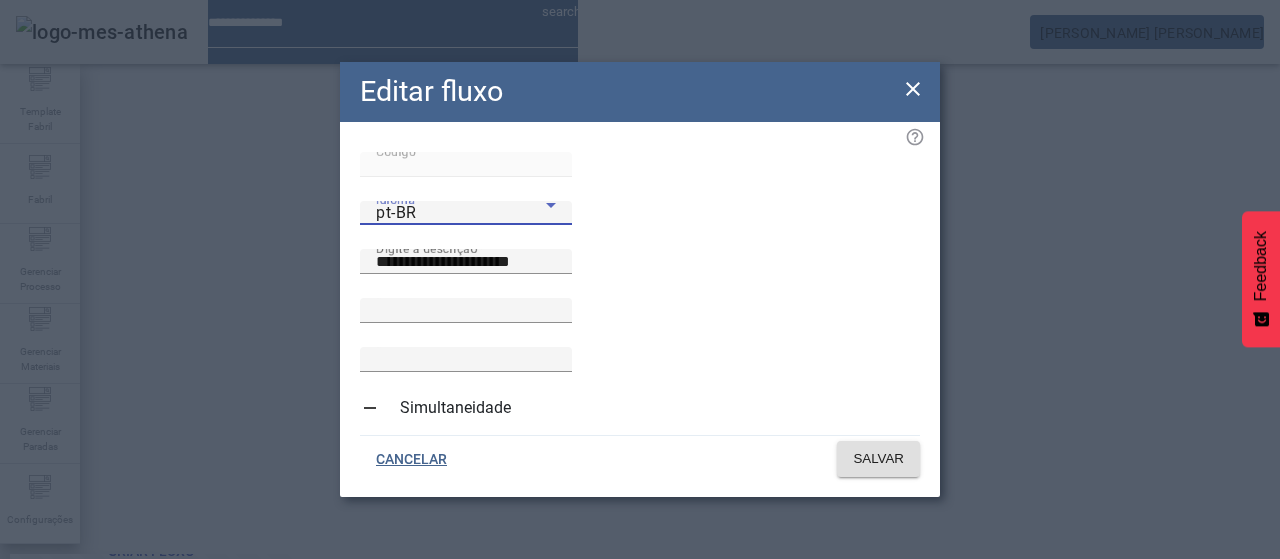 click on "es-ES" at bounding box center [81, 687] 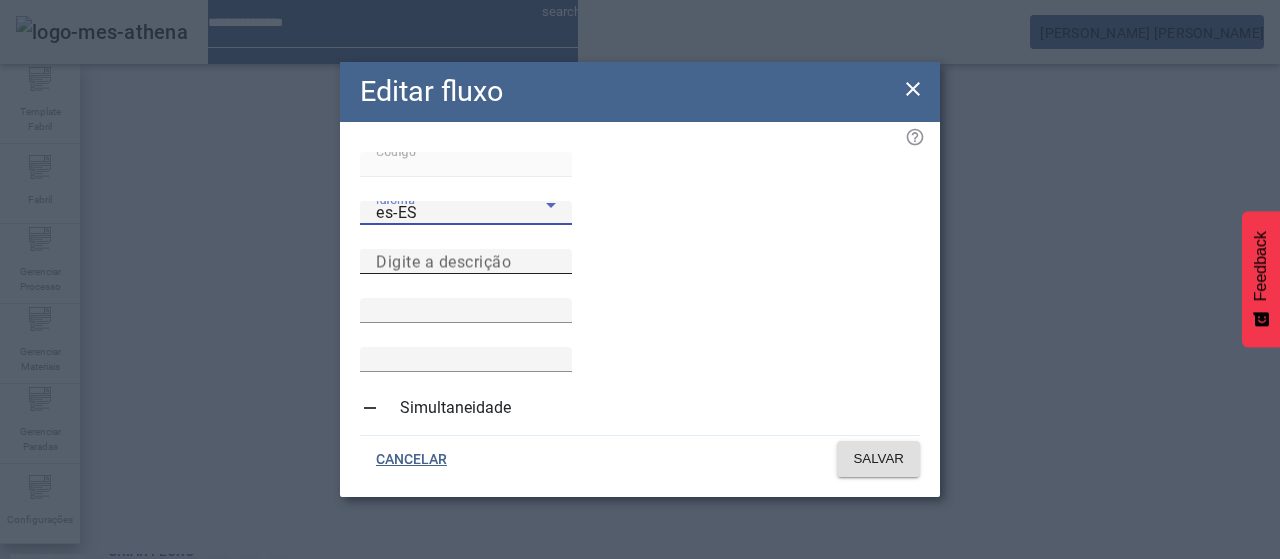 click on "Digite a descrição" 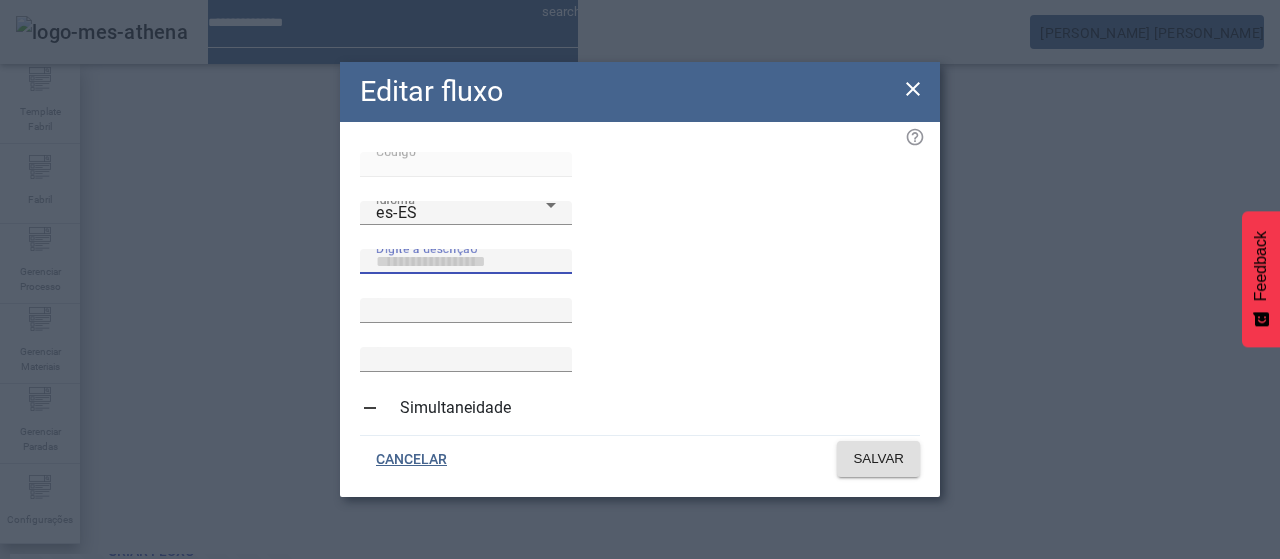 click on "Digite a descrição" at bounding box center (466, 262) 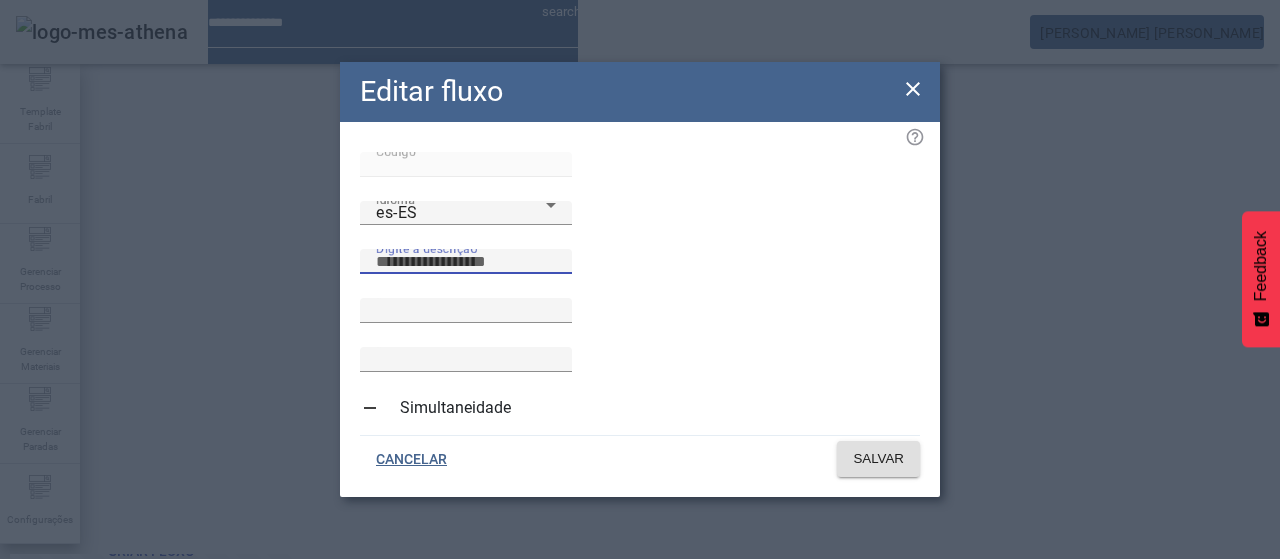 paste on "**********" 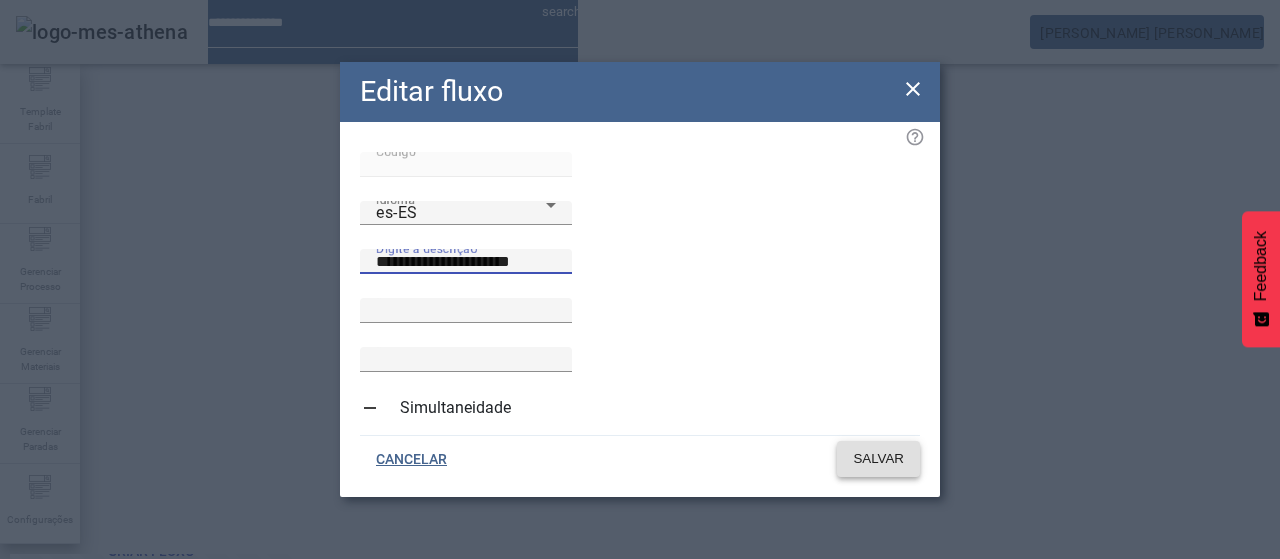 type on "**********" 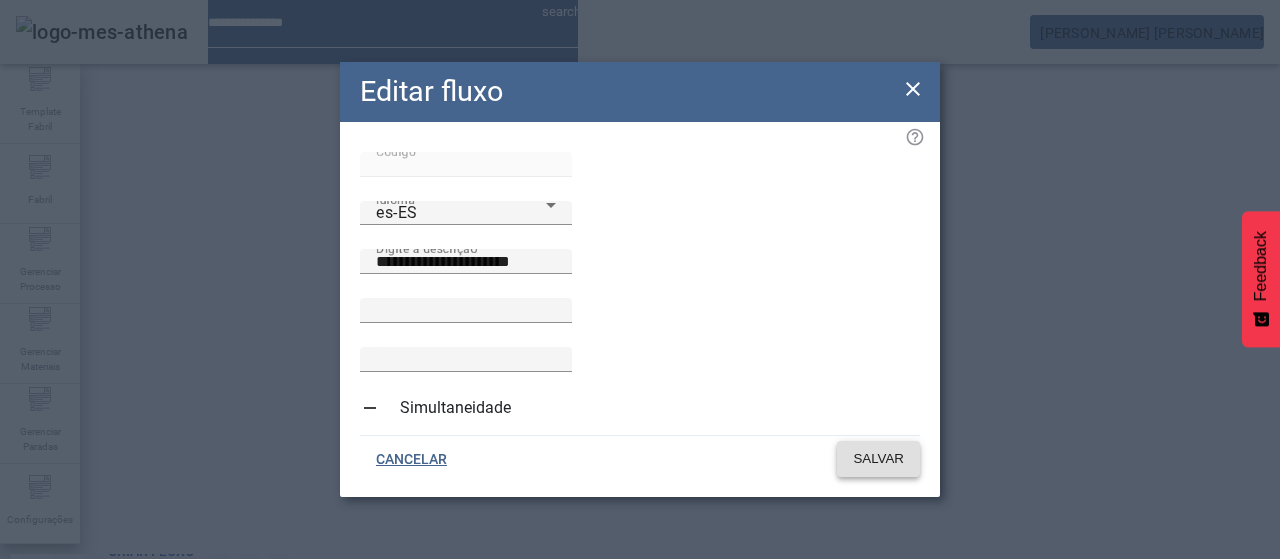 click on "SALVAR" 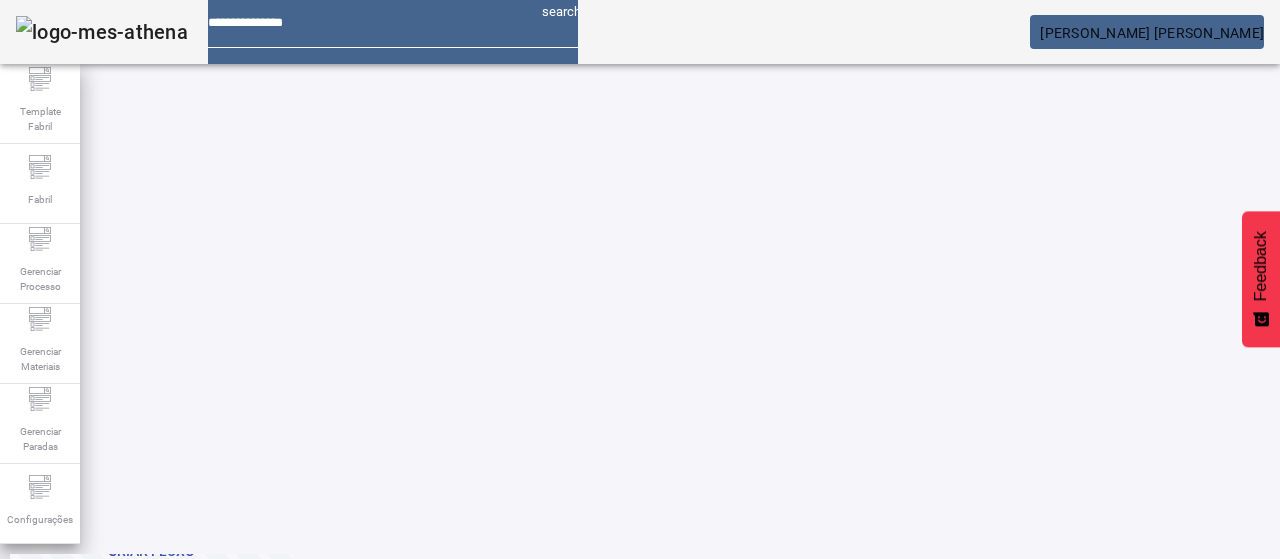 click on "EDITAR" at bounding box center (950, 871) 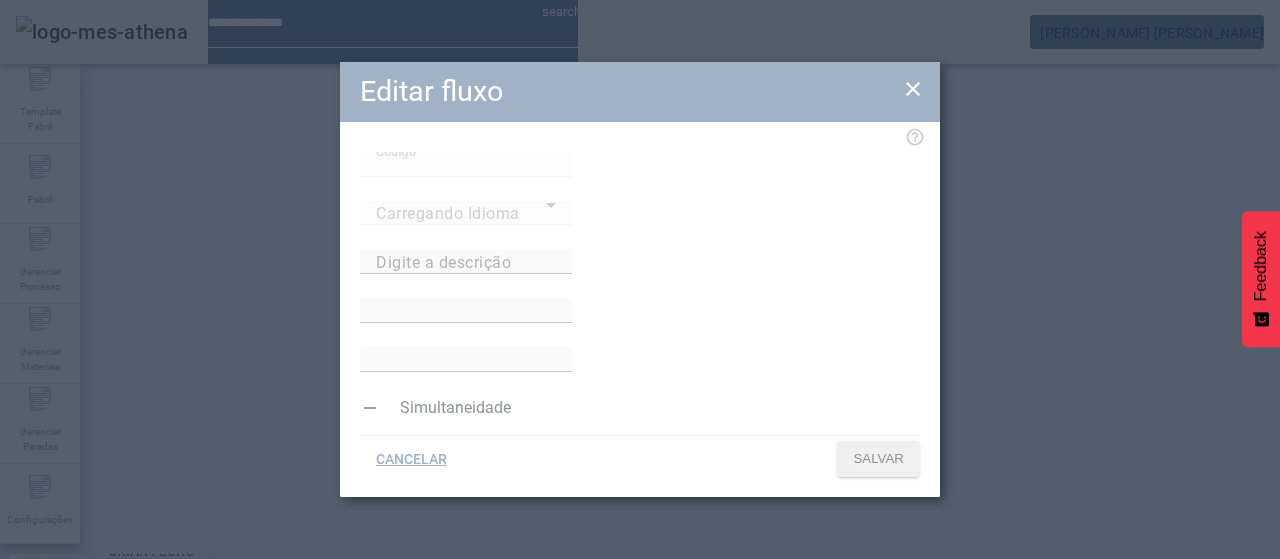type on "**********" 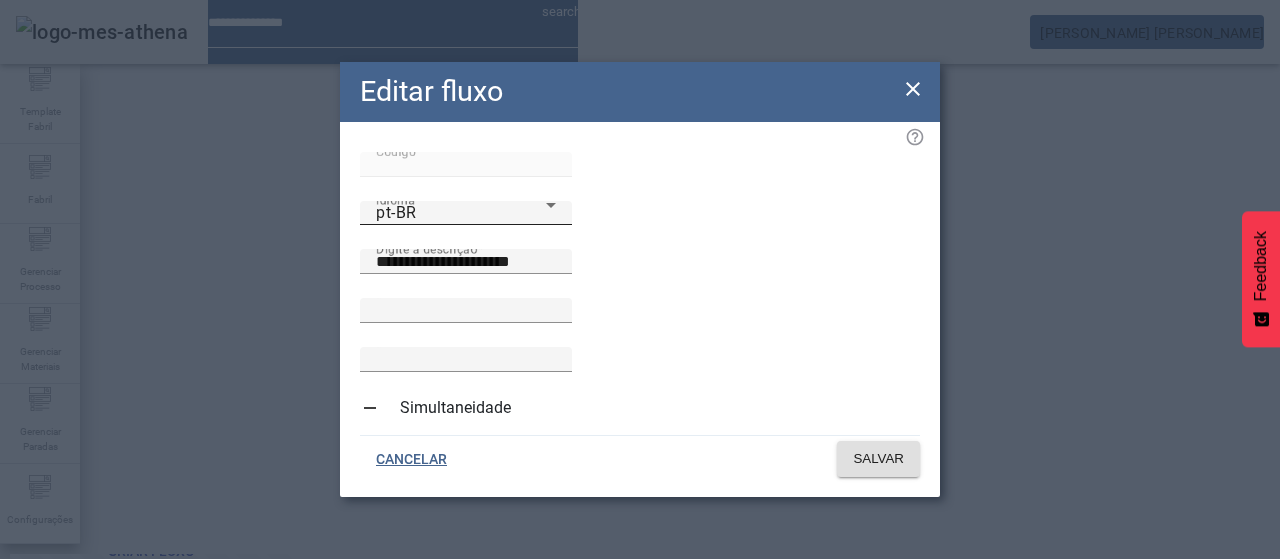 click on "Idioma pt-BR" 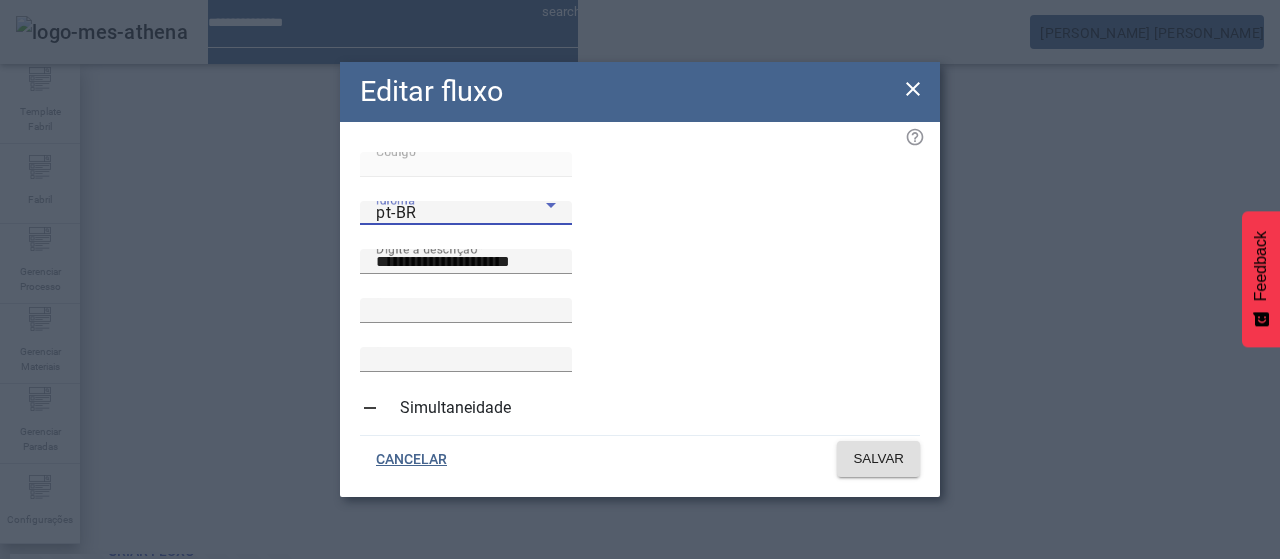 drag, startPoint x: 588, startPoint y: 237, endPoint x: 588, endPoint y: 269, distance: 32 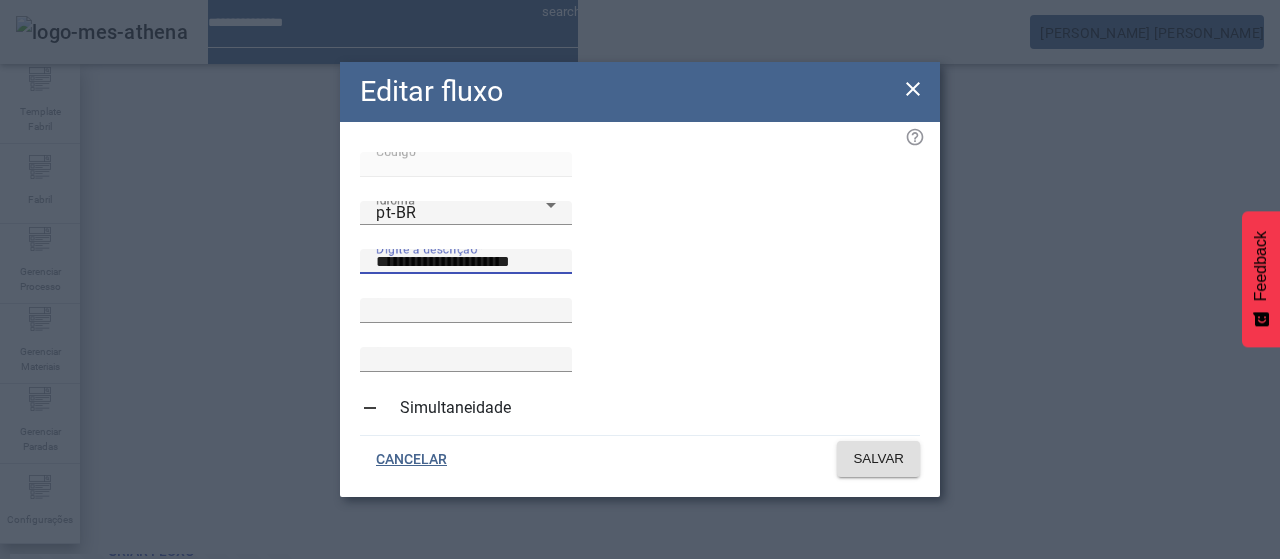 click on "**********" at bounding box center [466, 262] 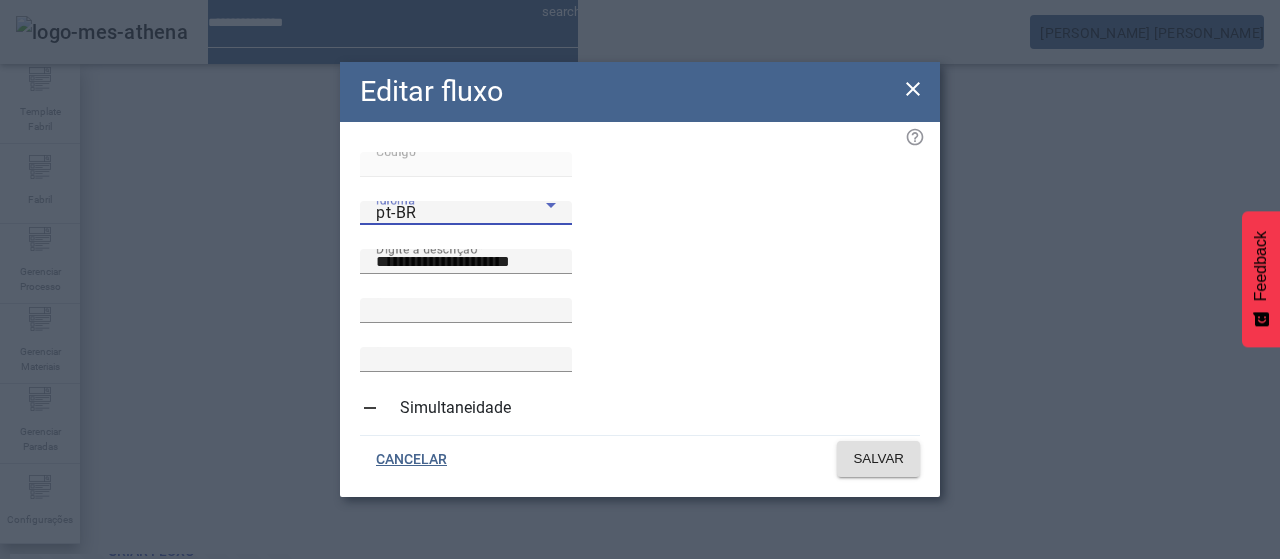 click on "pt-BR" at bounding box center (461, 213) 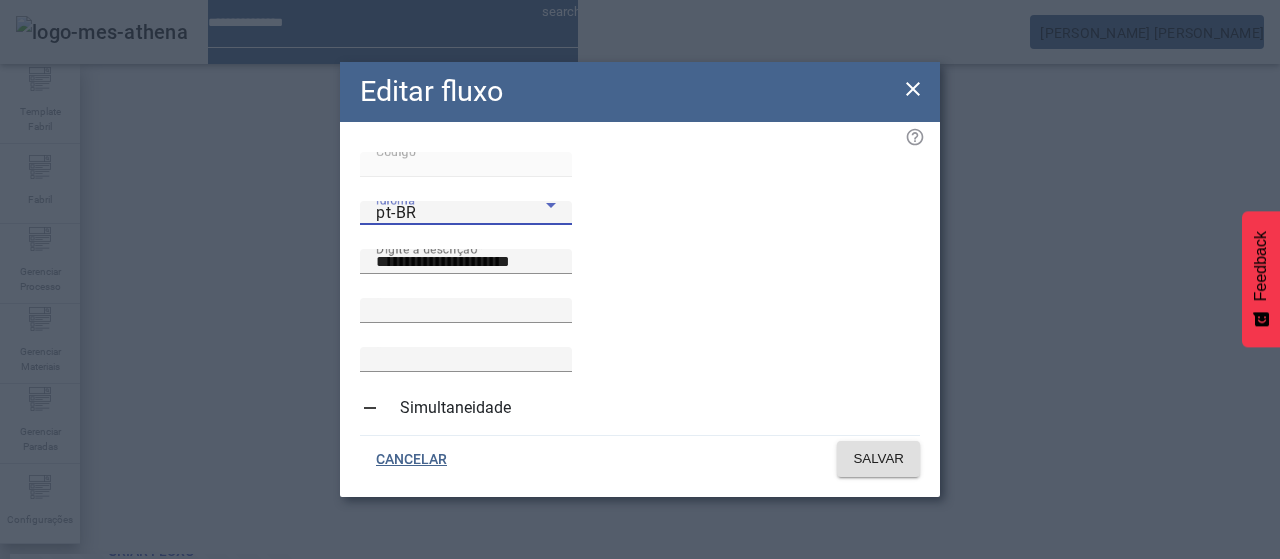 click on "es-ES" at bounding box center (81, 687) 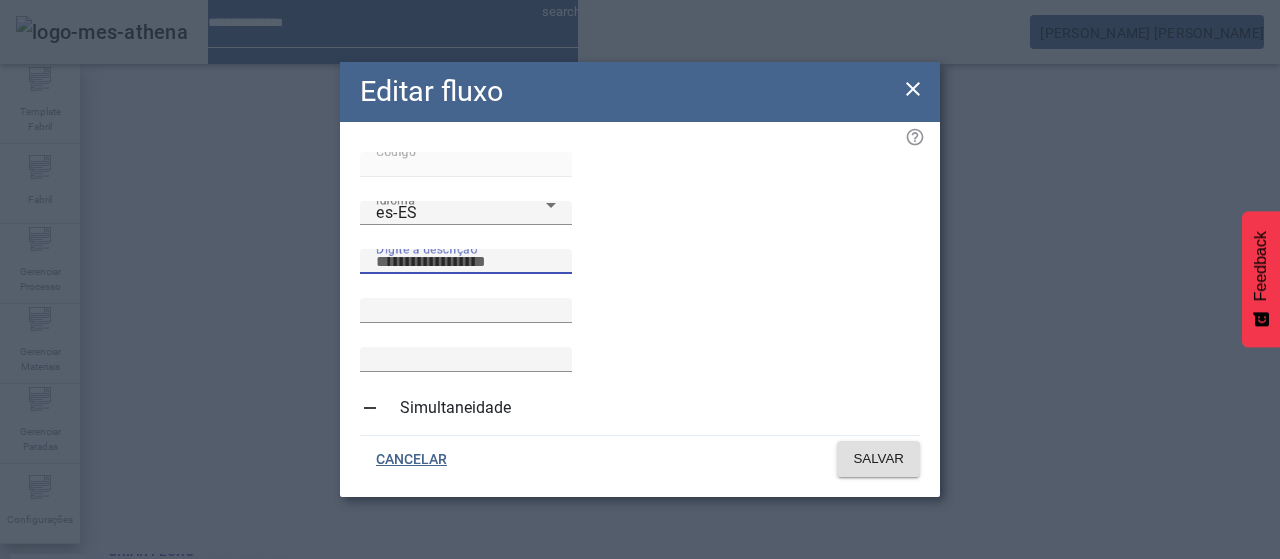 click on "Digite a descrição" at bounding box center (466, 262) 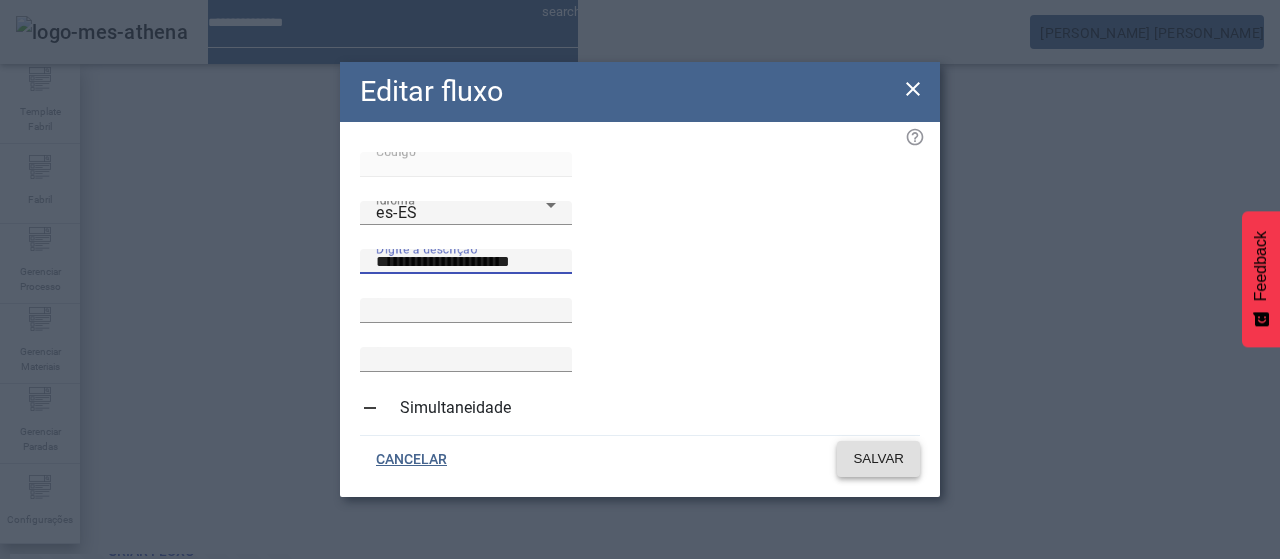 type on "**********" 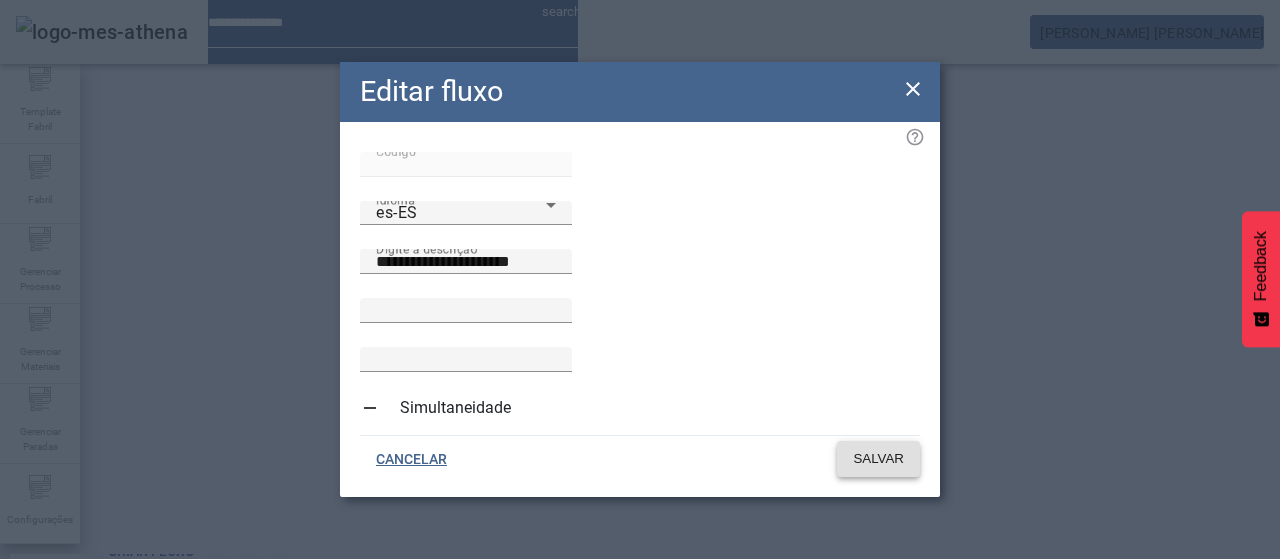 click on "SALVAR" 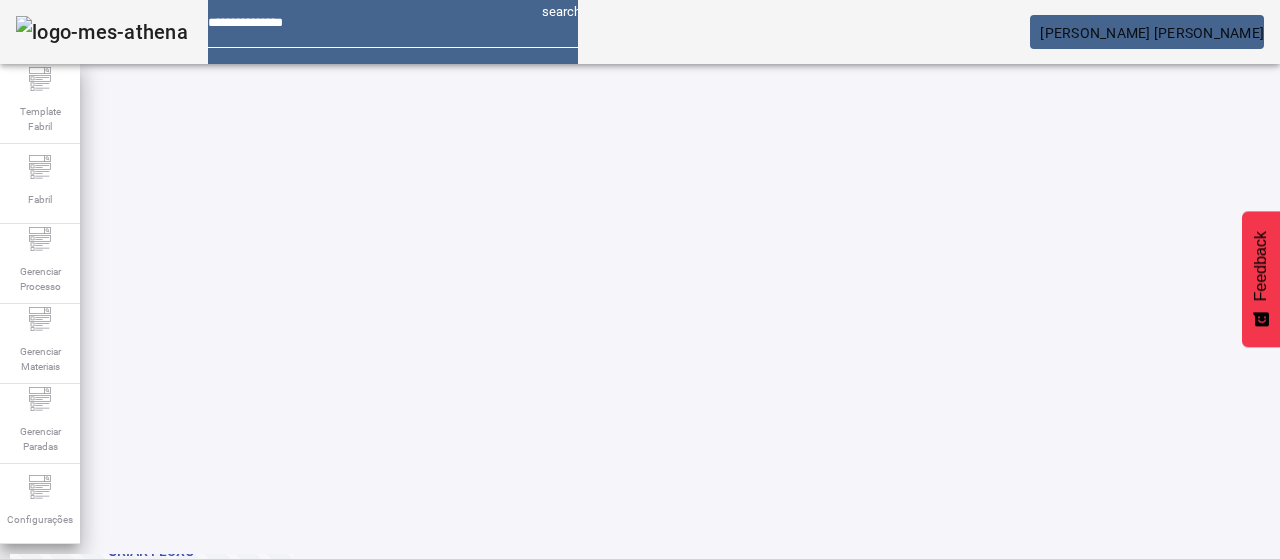 click on "2" 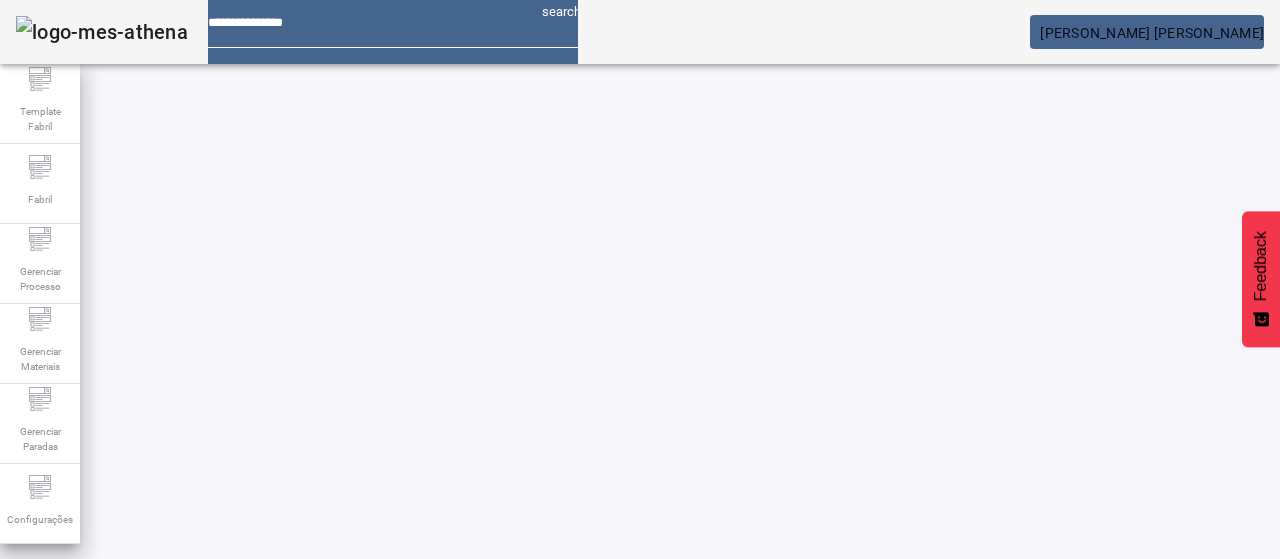 scroll, scrollTop: 0, scrollLeft: 0, axis: both 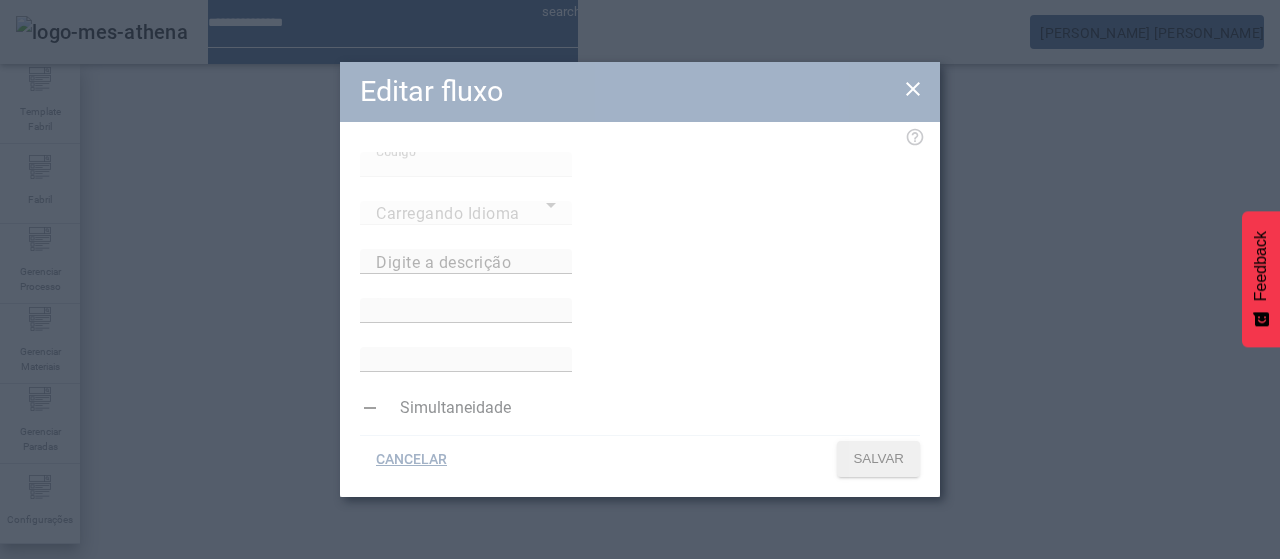 type on "**********" 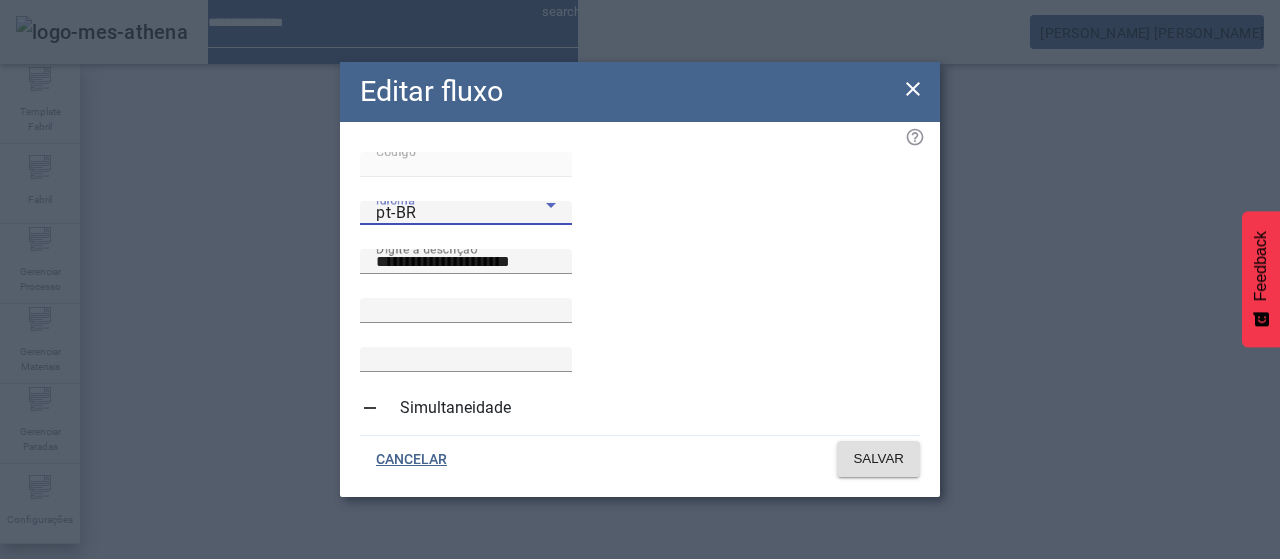 click on "pt-BR" at bounding box center [461, 213] 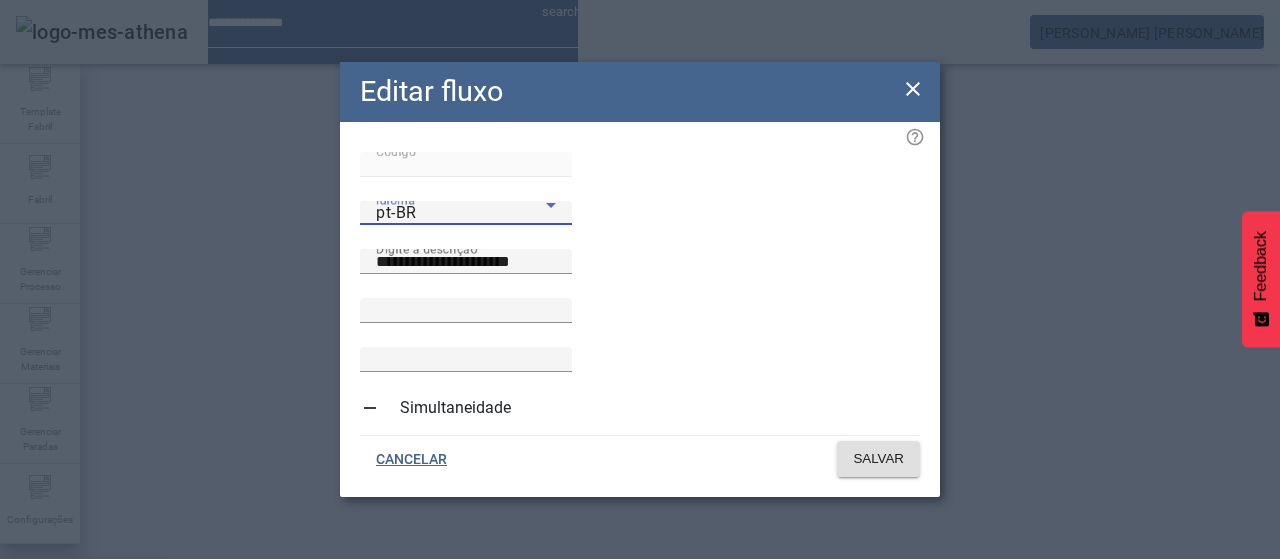 click at bounding box center (640, 559) 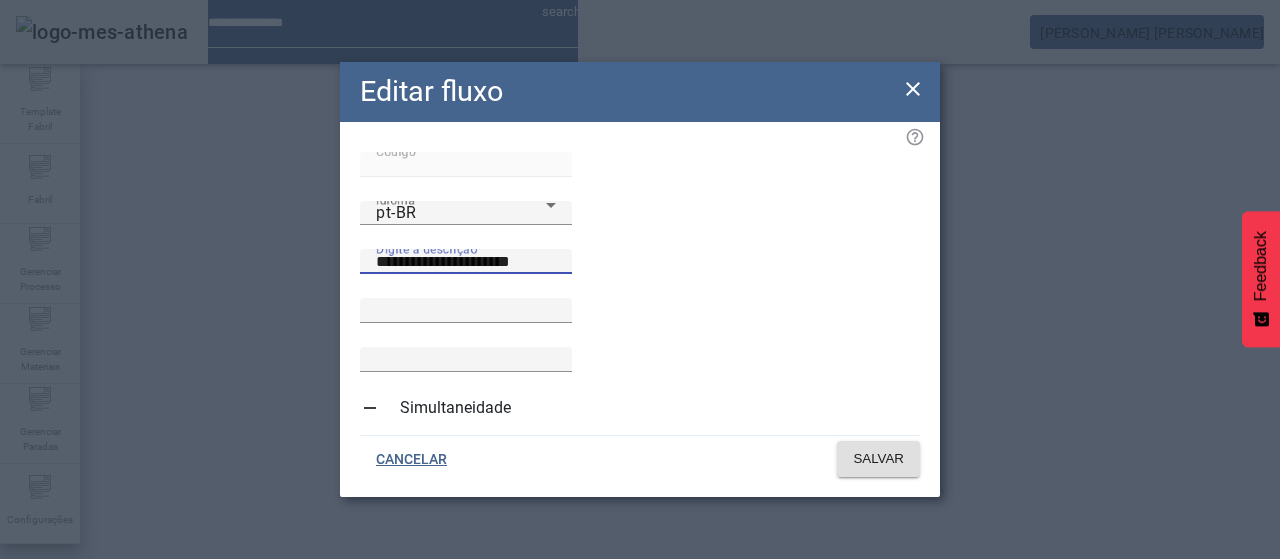 click on "**********" at bounding box center (466, 262) 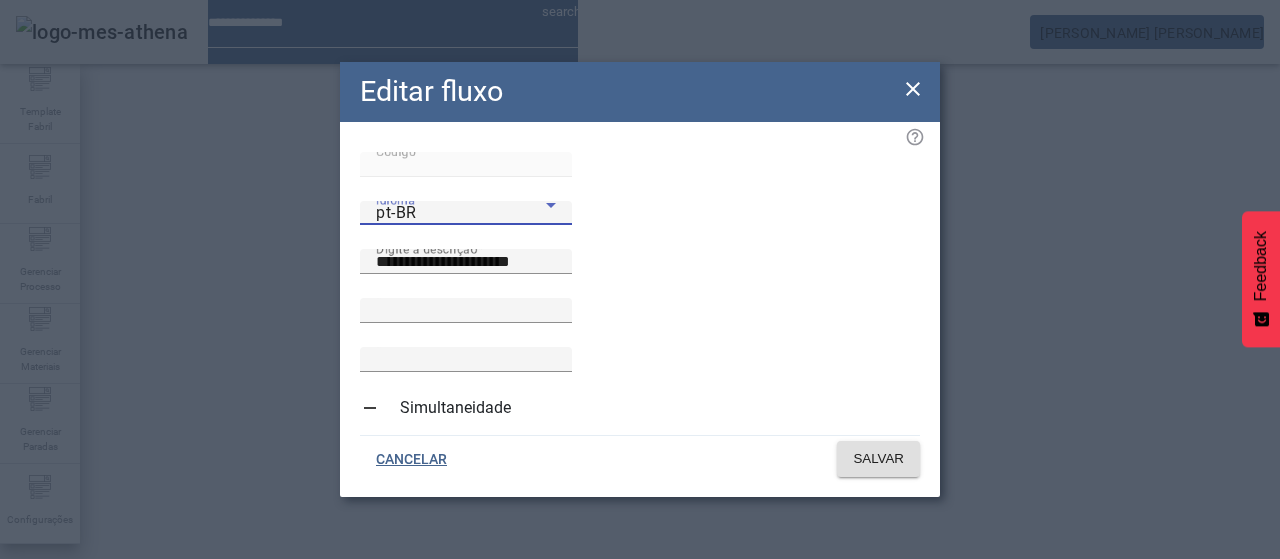 click on "pt-BR" at bounding box center (461, 213) 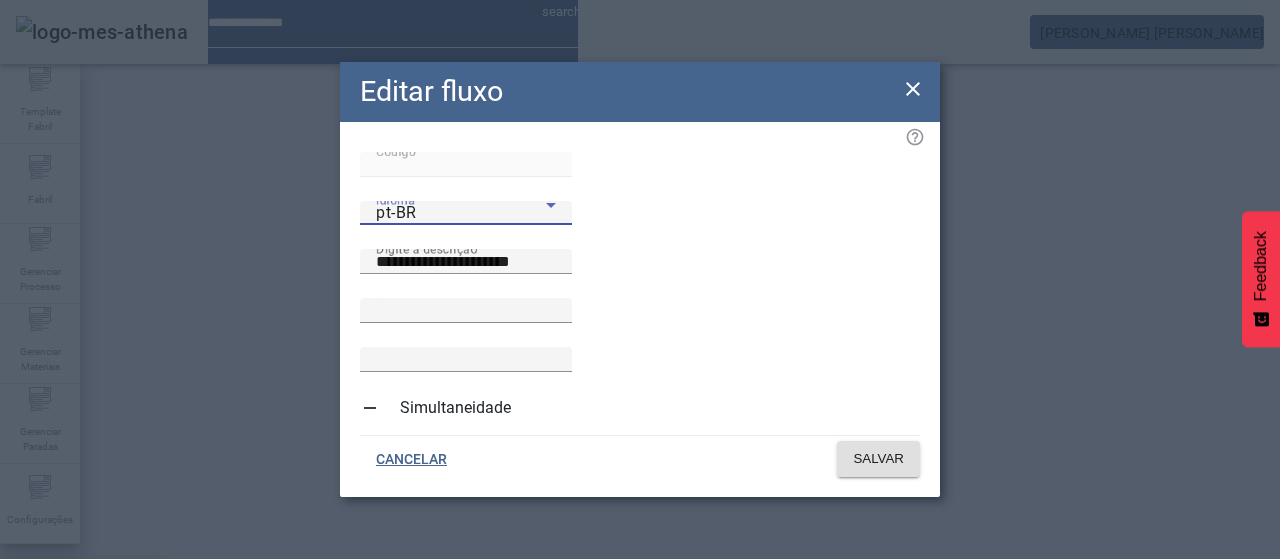 click on "es-ES" at bounding box center (81, 687) 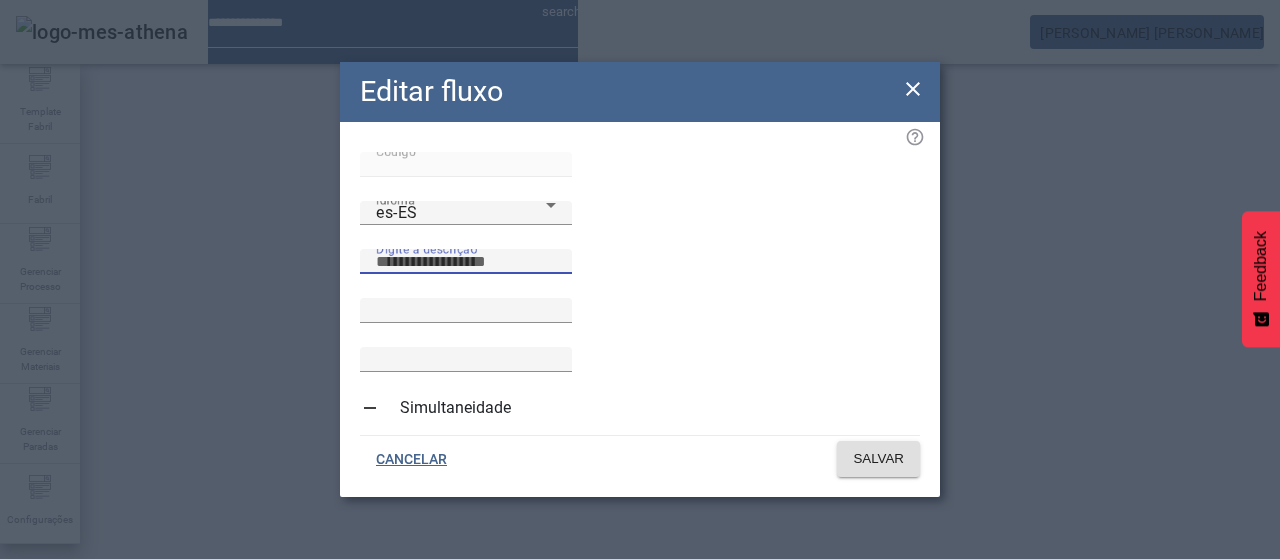 click on "Digite a descrição" at bounding box center [466, 262] 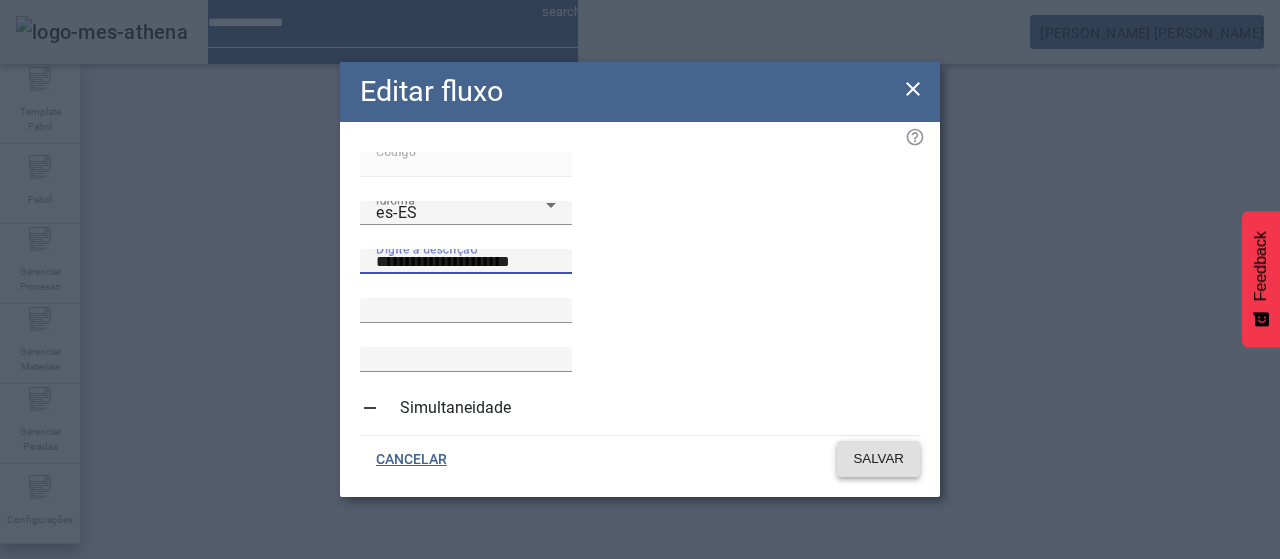 type on "**********" 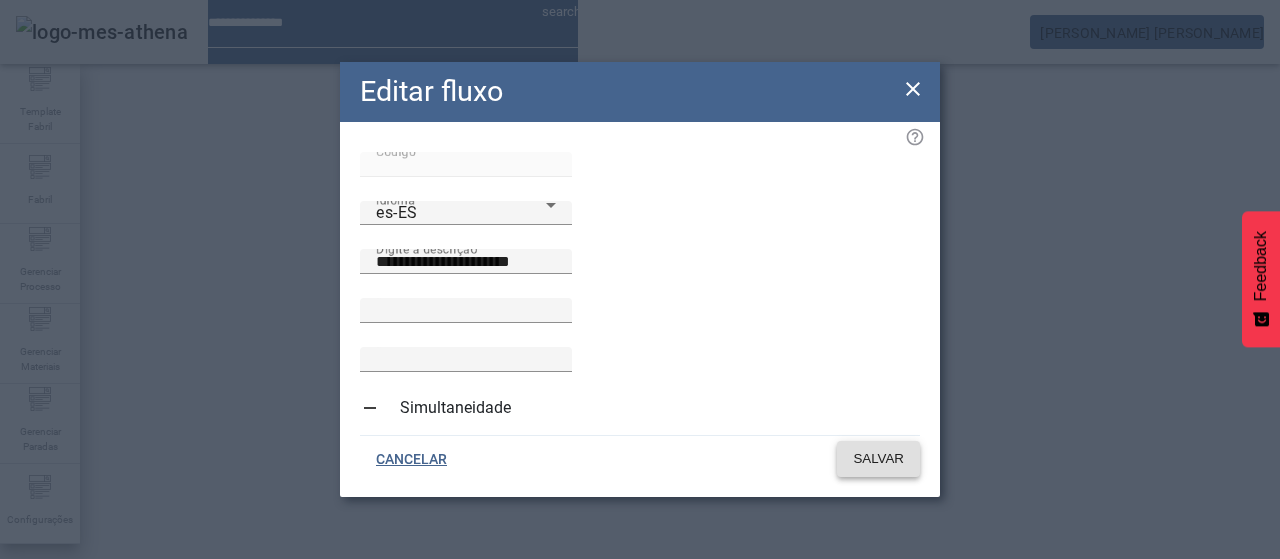 click 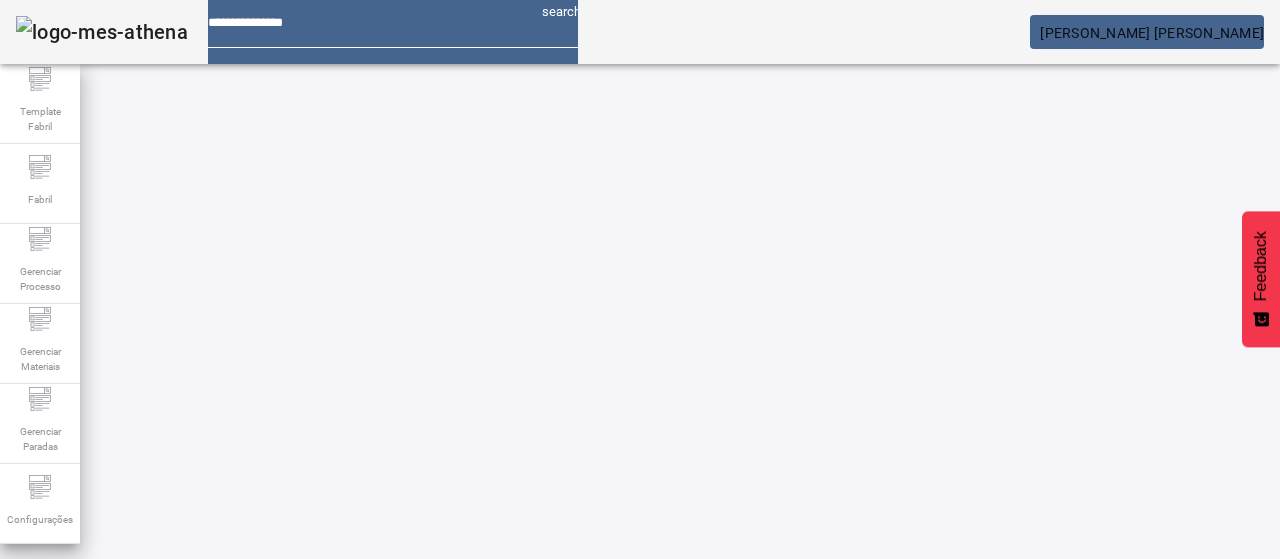 scroll, scrollTop: 274, scrollLeft: 0, axis: vertical 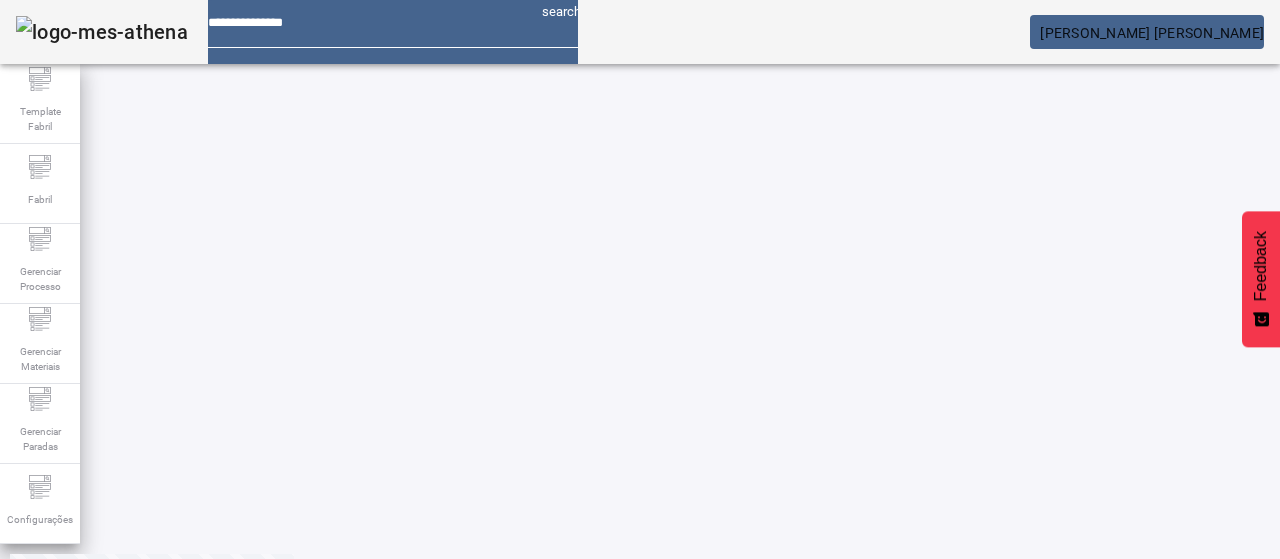 click on "2" 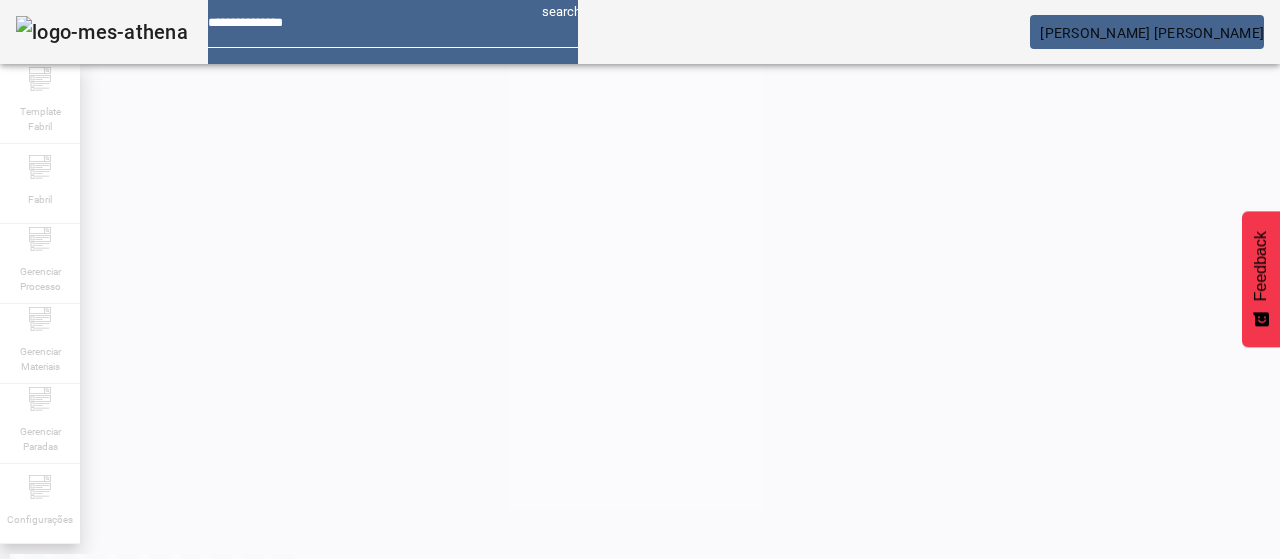 scroll, scrollTop: 0, scrollLeft: 0, axis: both 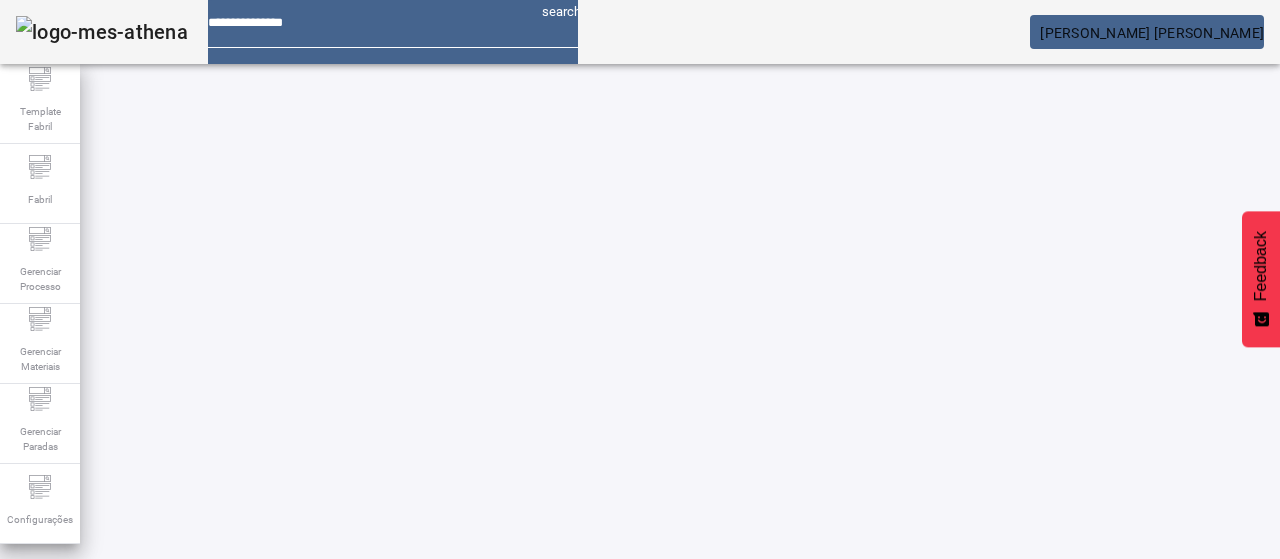 click on "EDITAR" at bounding box center (652, 828) 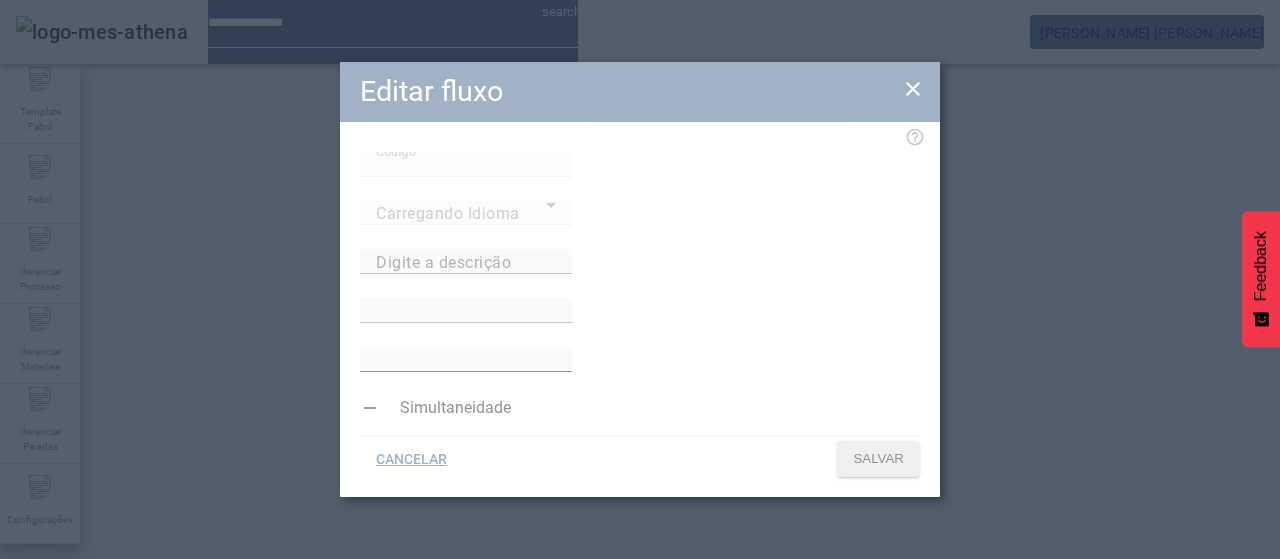 type on "**********" 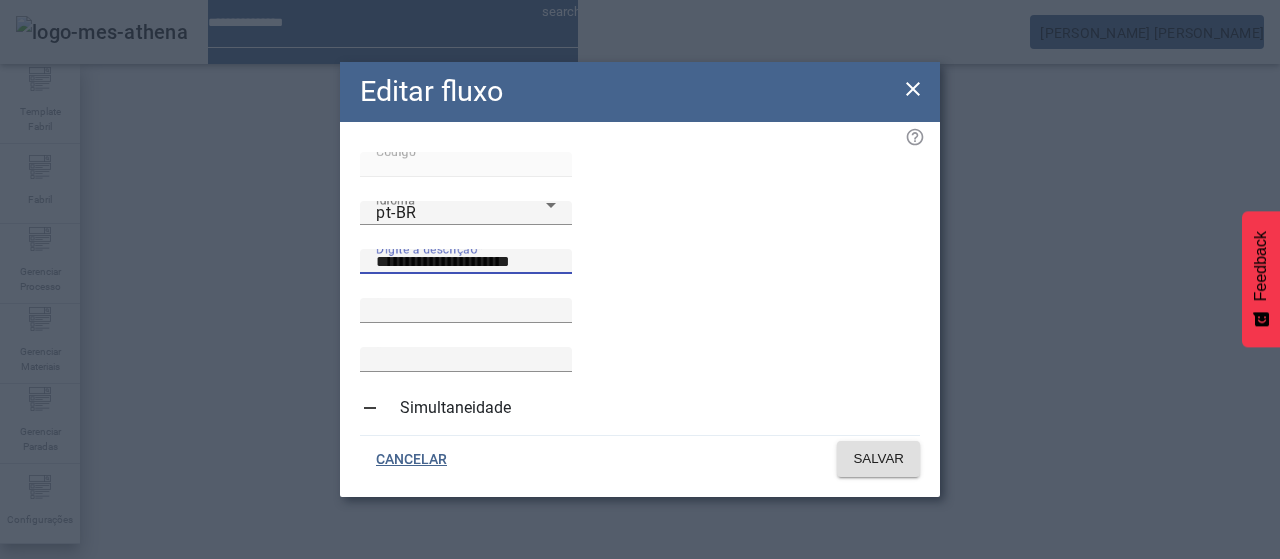 click on "**********" at bounding box center [466, 262] 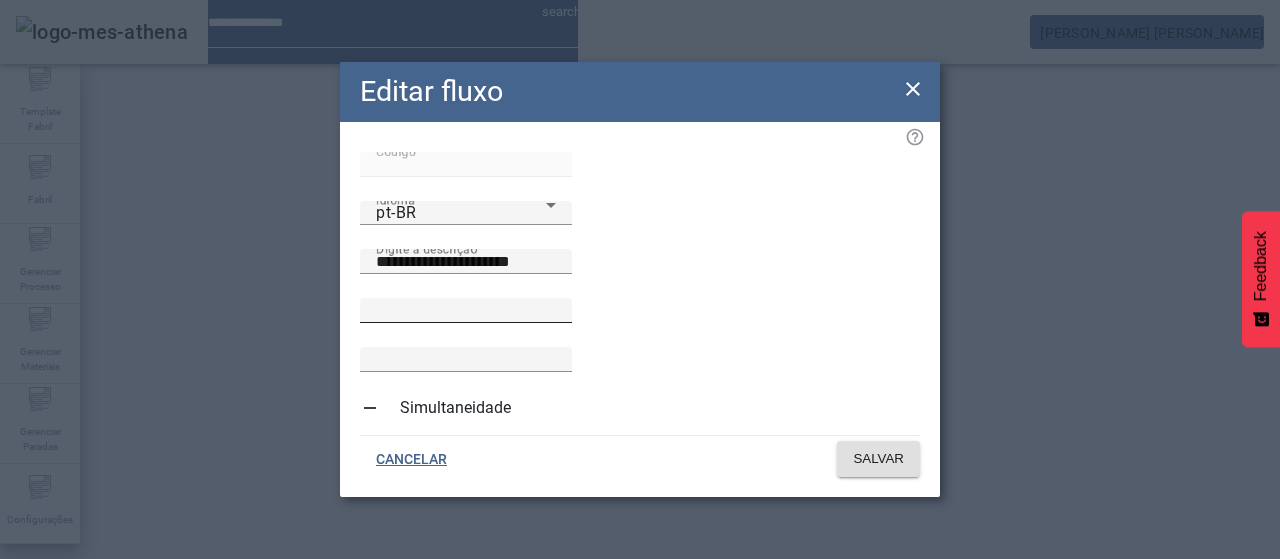 click on "**" 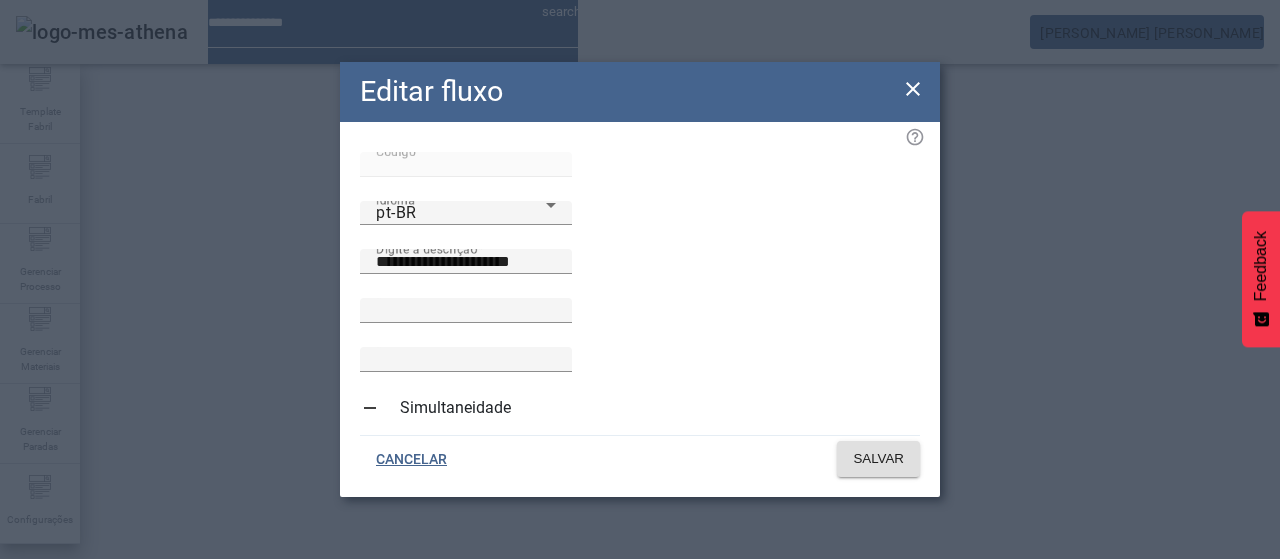 click 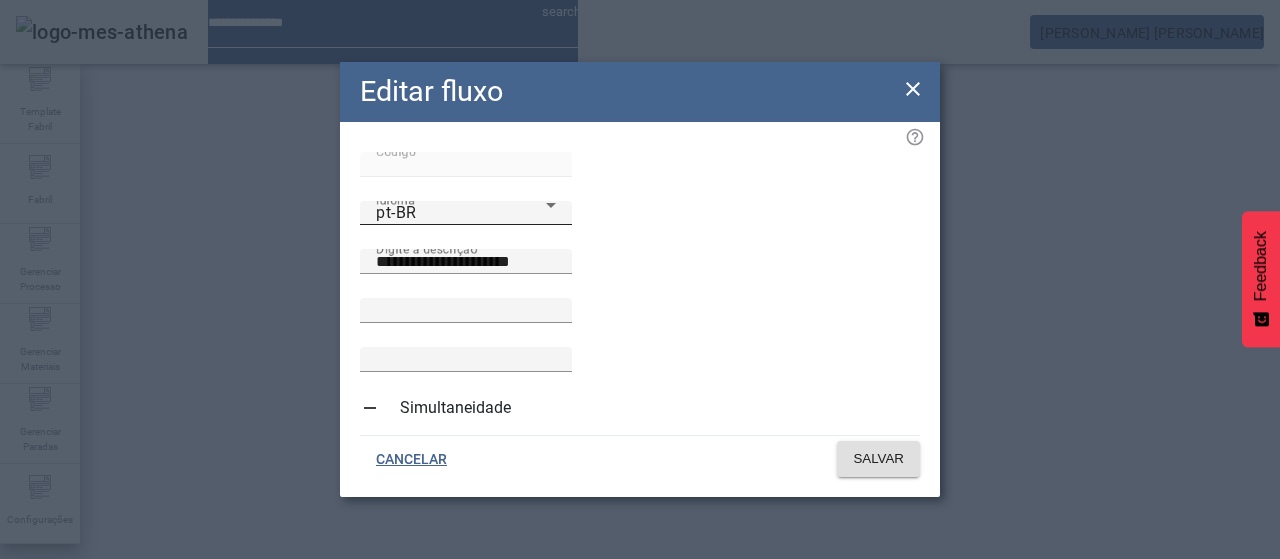click on "Idioma pt-BR" 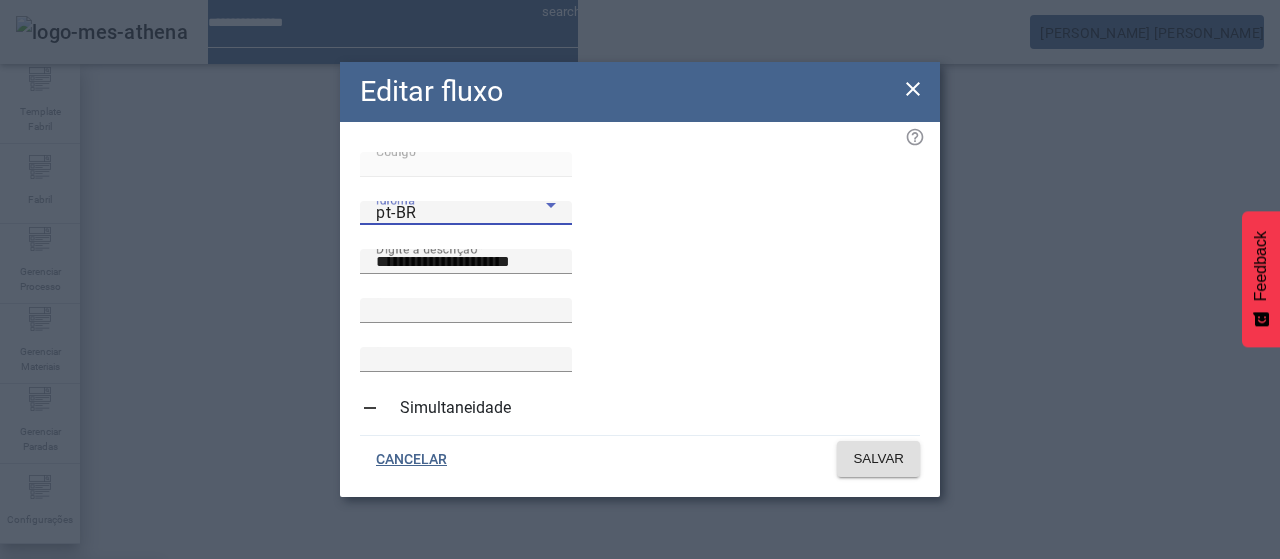 click on "es-ES" at bounding box center [81, 687] 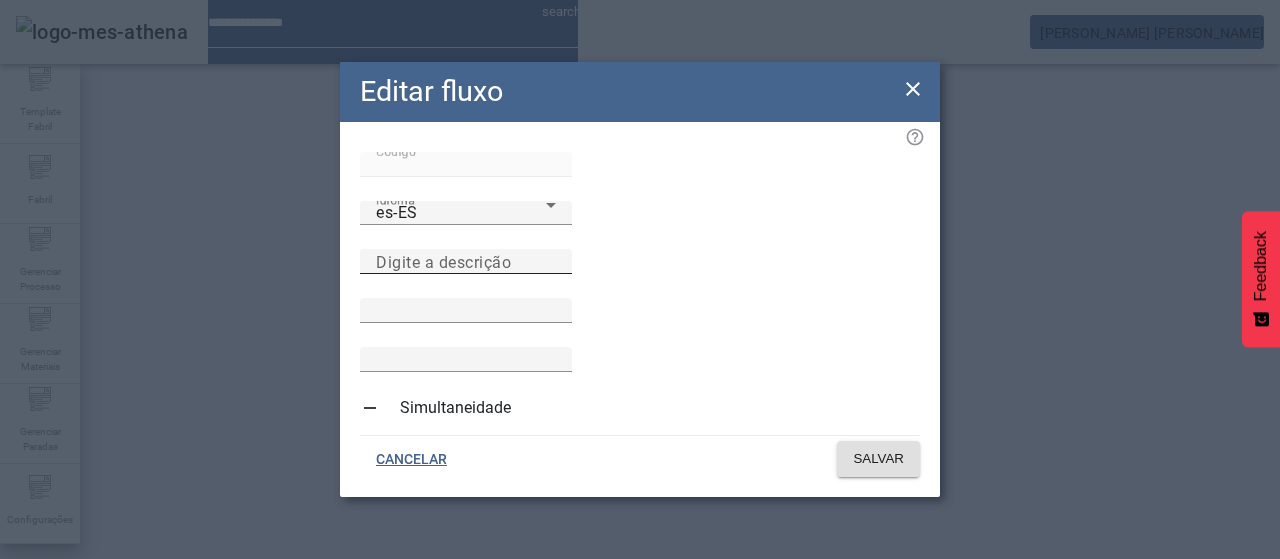click on "Digite a descrição" 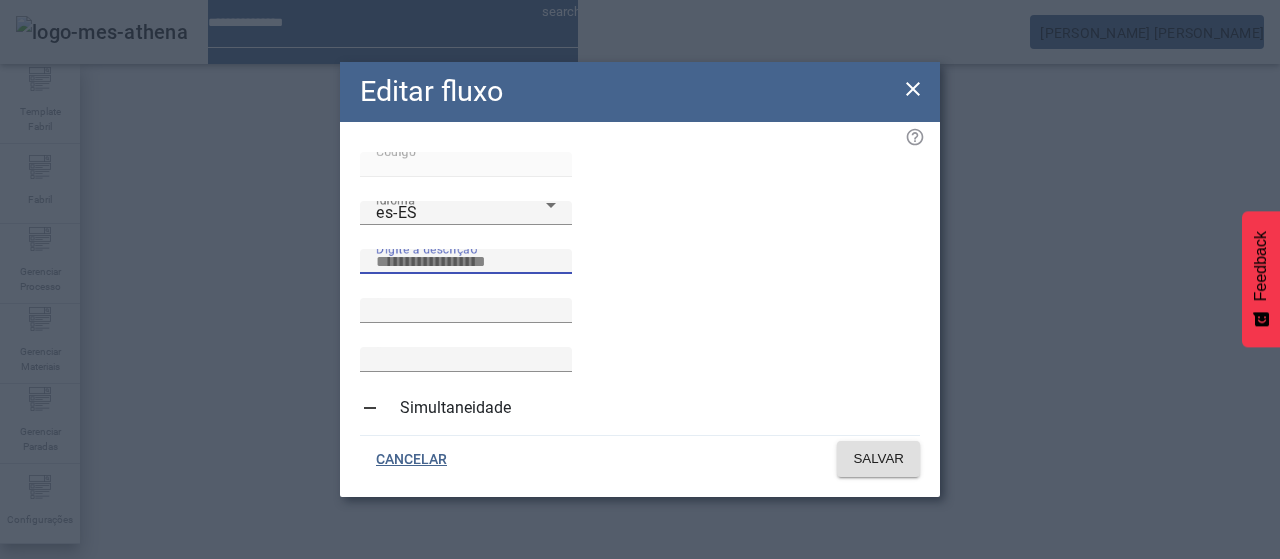 paste on "**********" 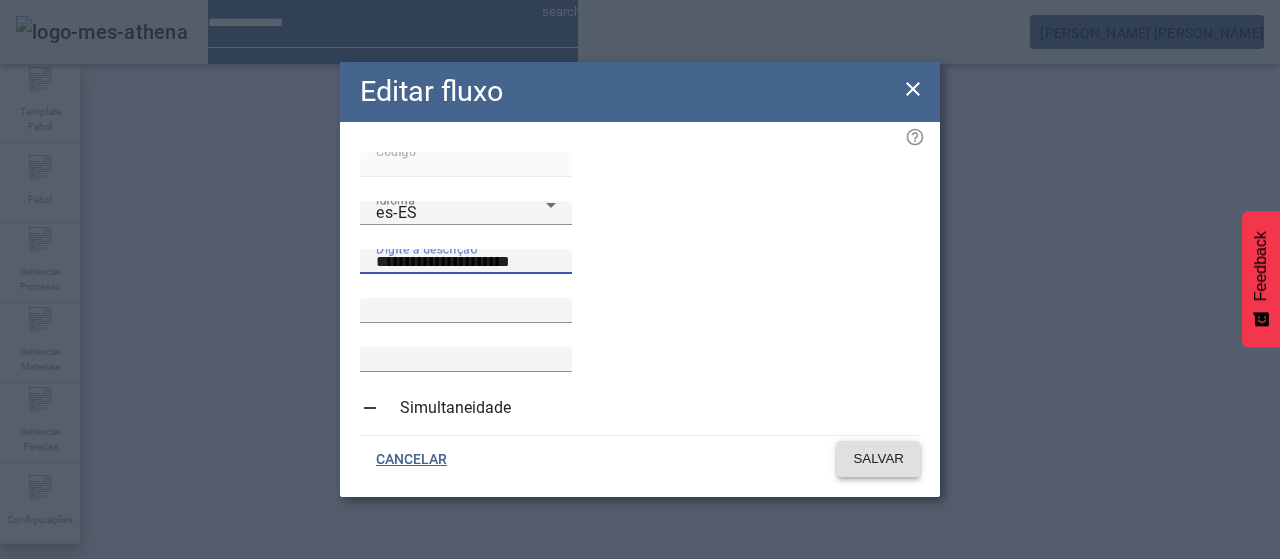 type on "**********" 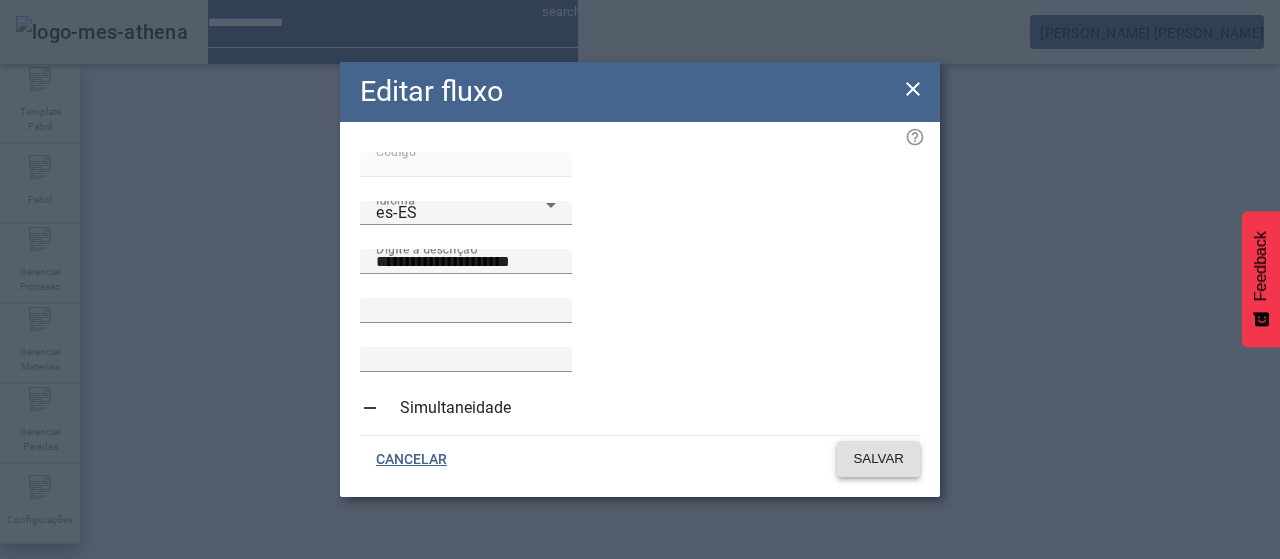 click on "SALVAR" 